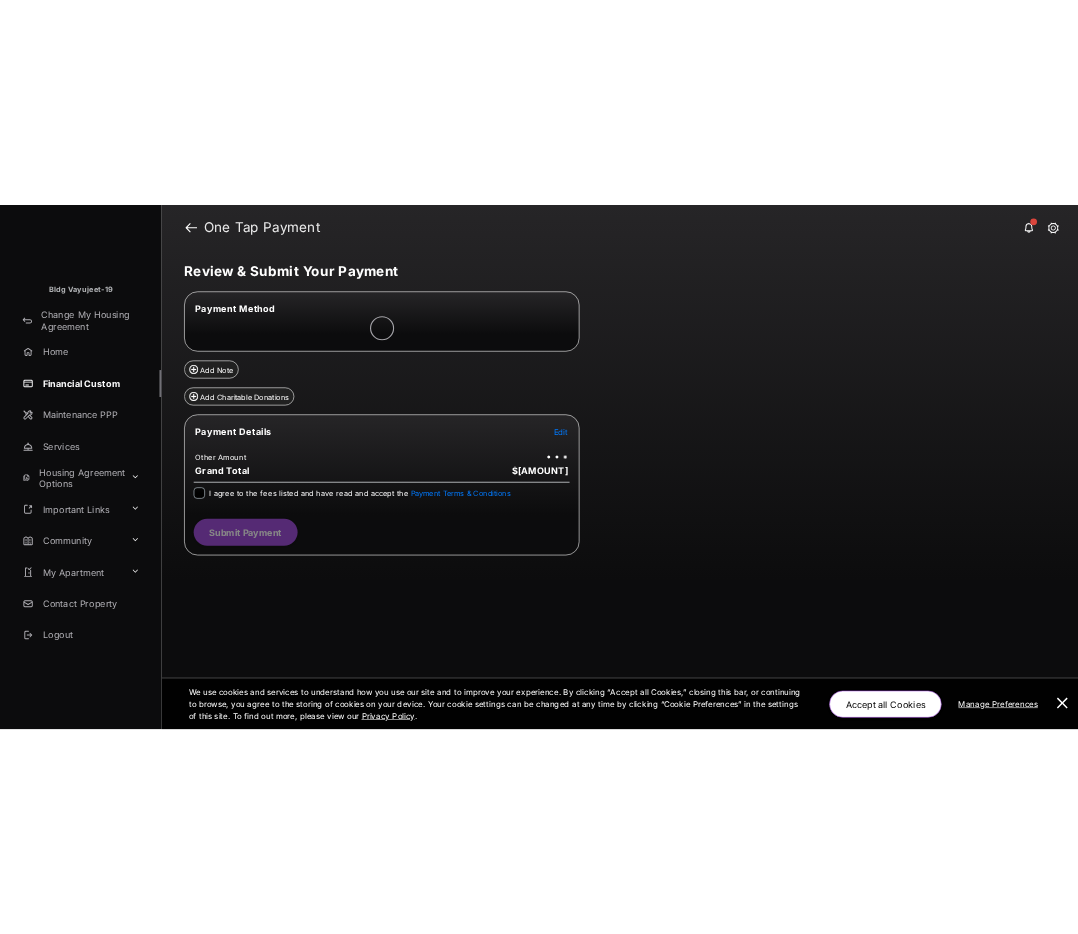 scroll, scrollTop: 0, scrollLeft: 0, axis: both 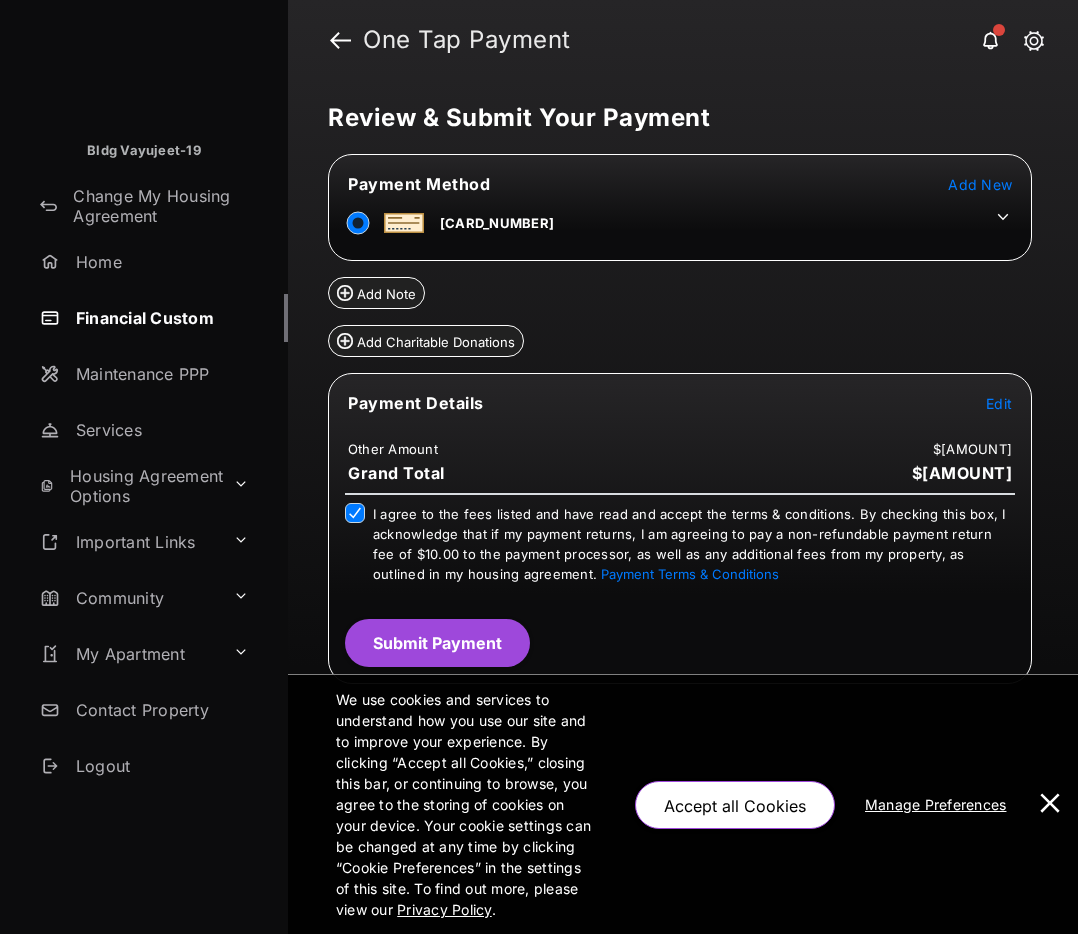 click at bounding box center (1050, 804) 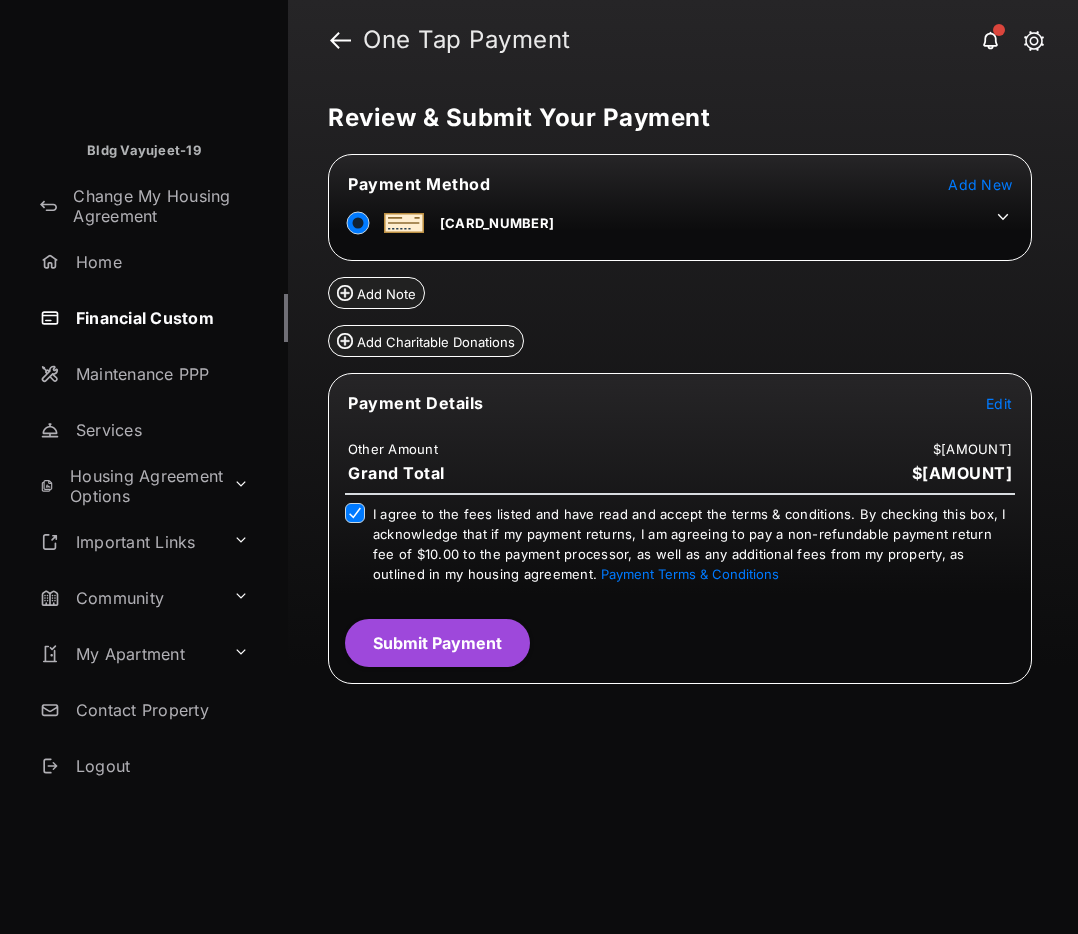 click on "Edit" at bounding box center (999, 403) 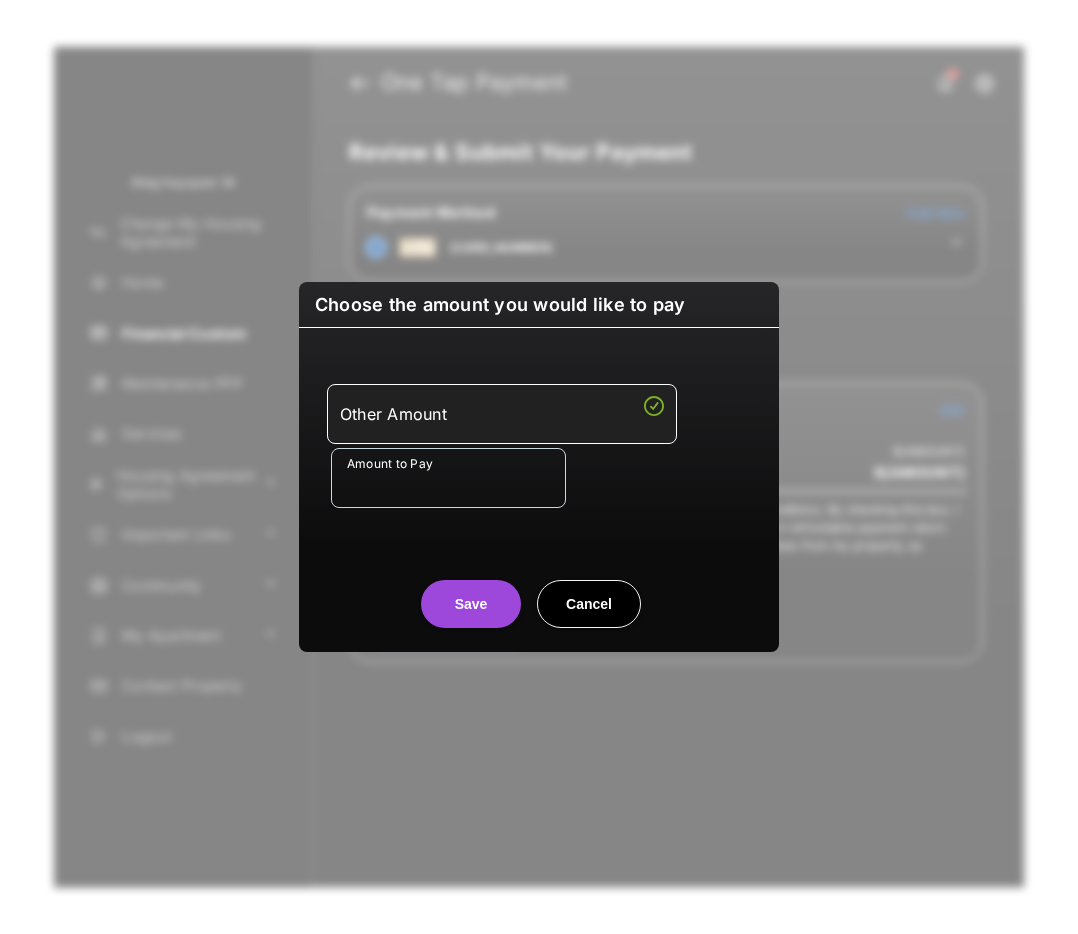 click on "Amount to Pay" at bounding box center [448, 478] 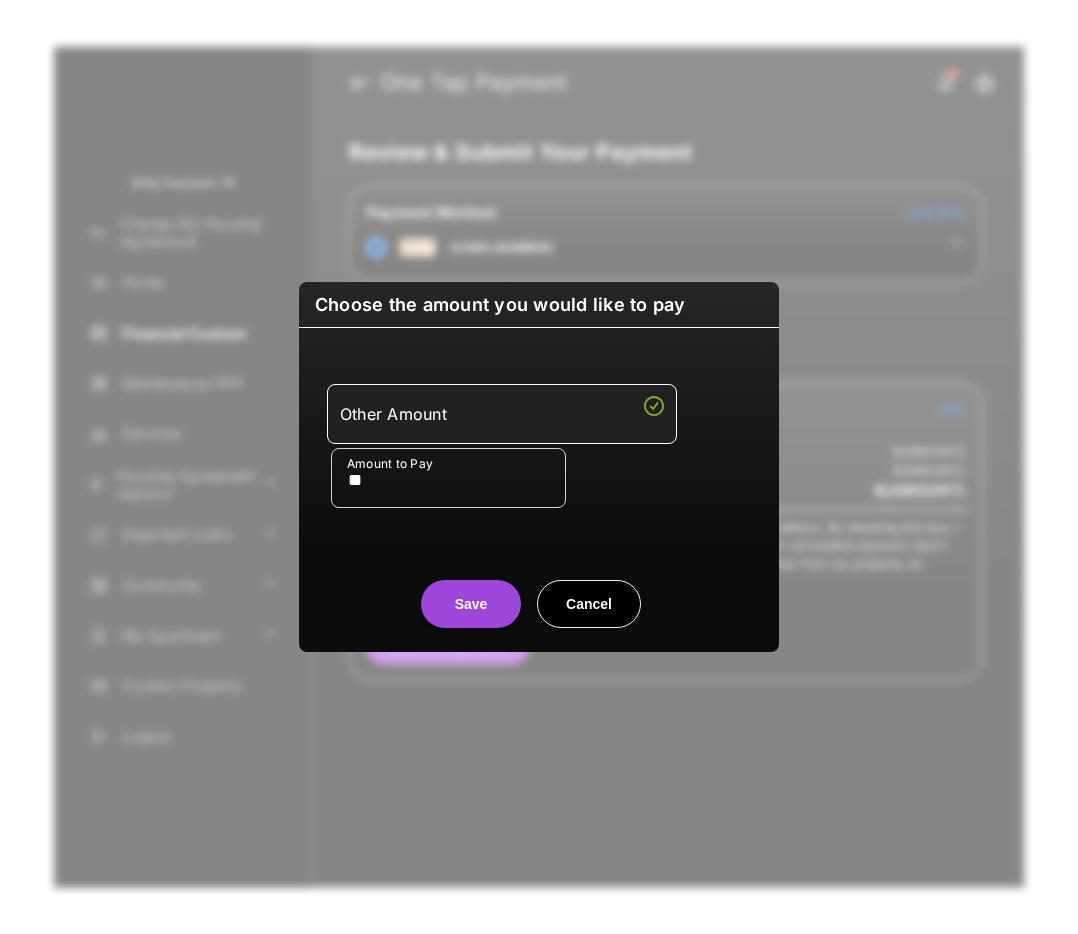 type on "**" 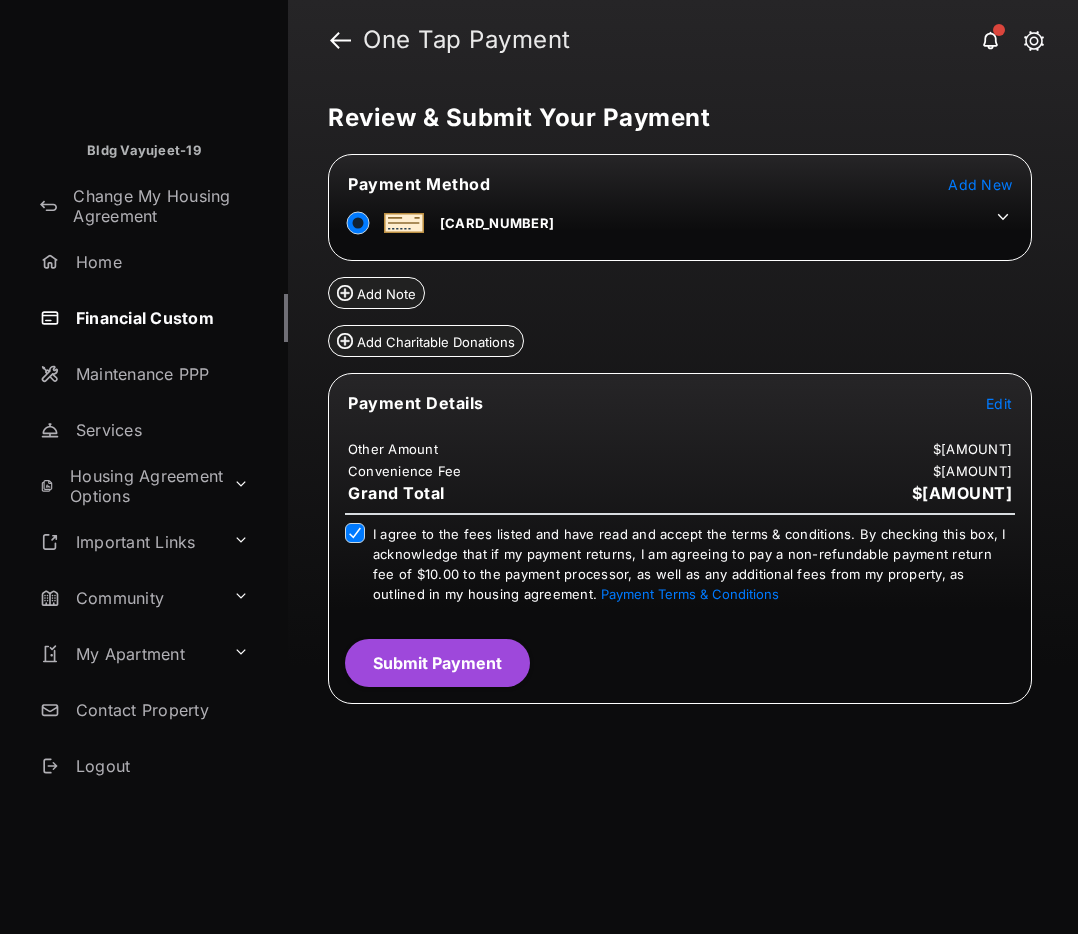click on "Submit Payment" at bounding box center [437, 663] 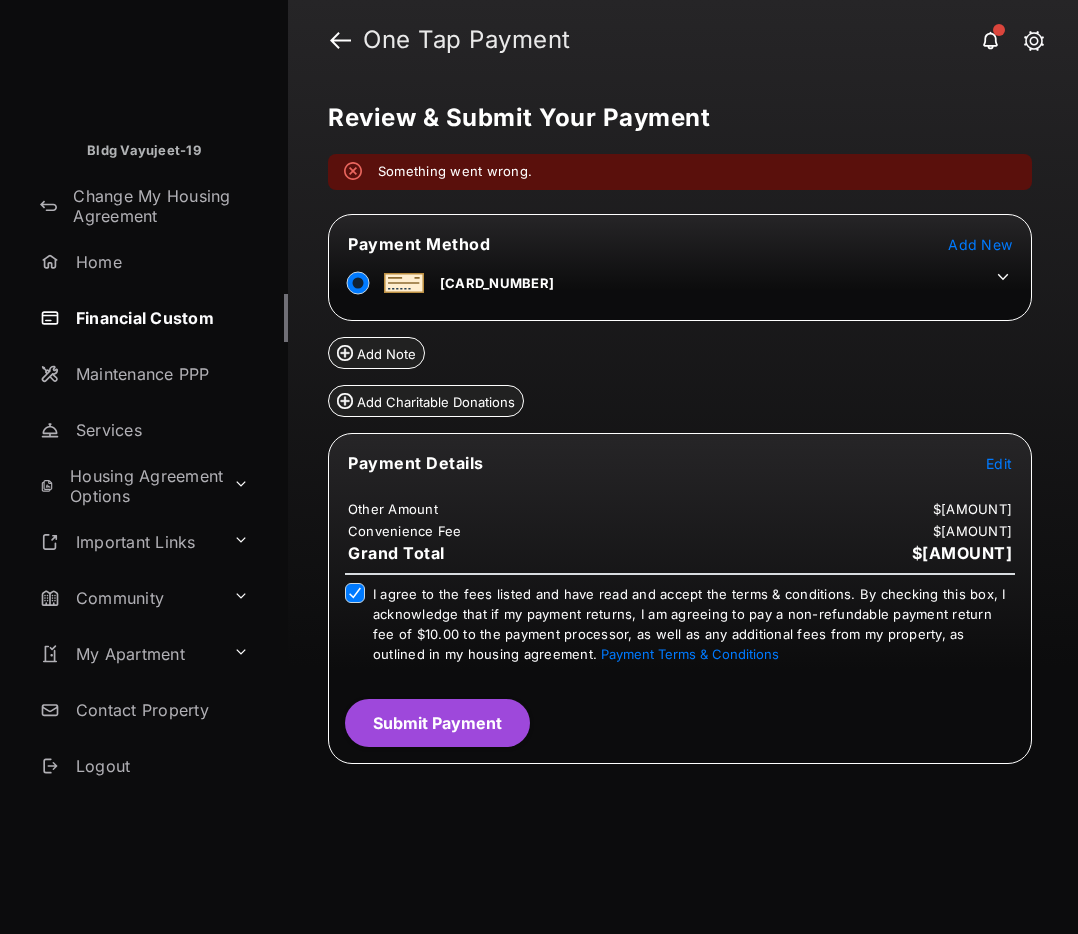 click on "Submit Payment" at bounding box center (437, 723) 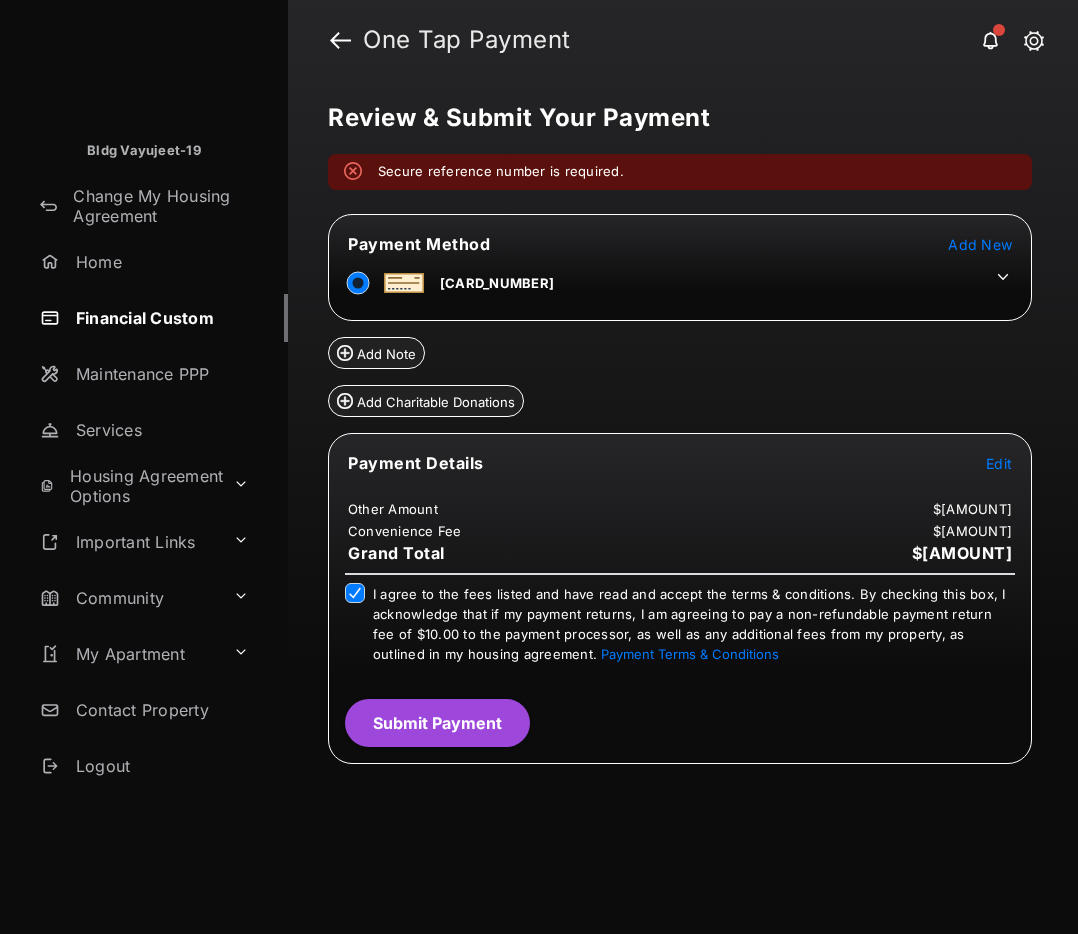 click on "Submit Payment" at bounding box center [437, 723] 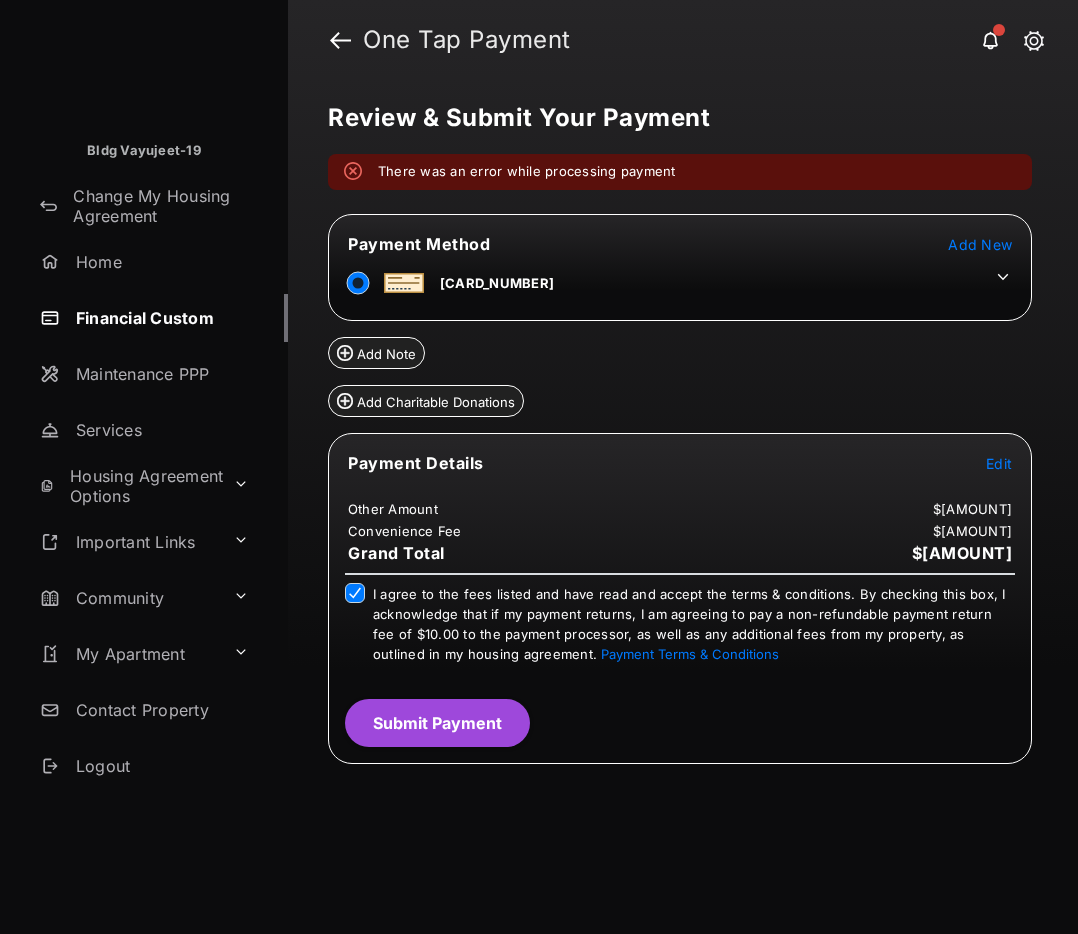 click on "Submit Payment" at bounding box center [437, 723] 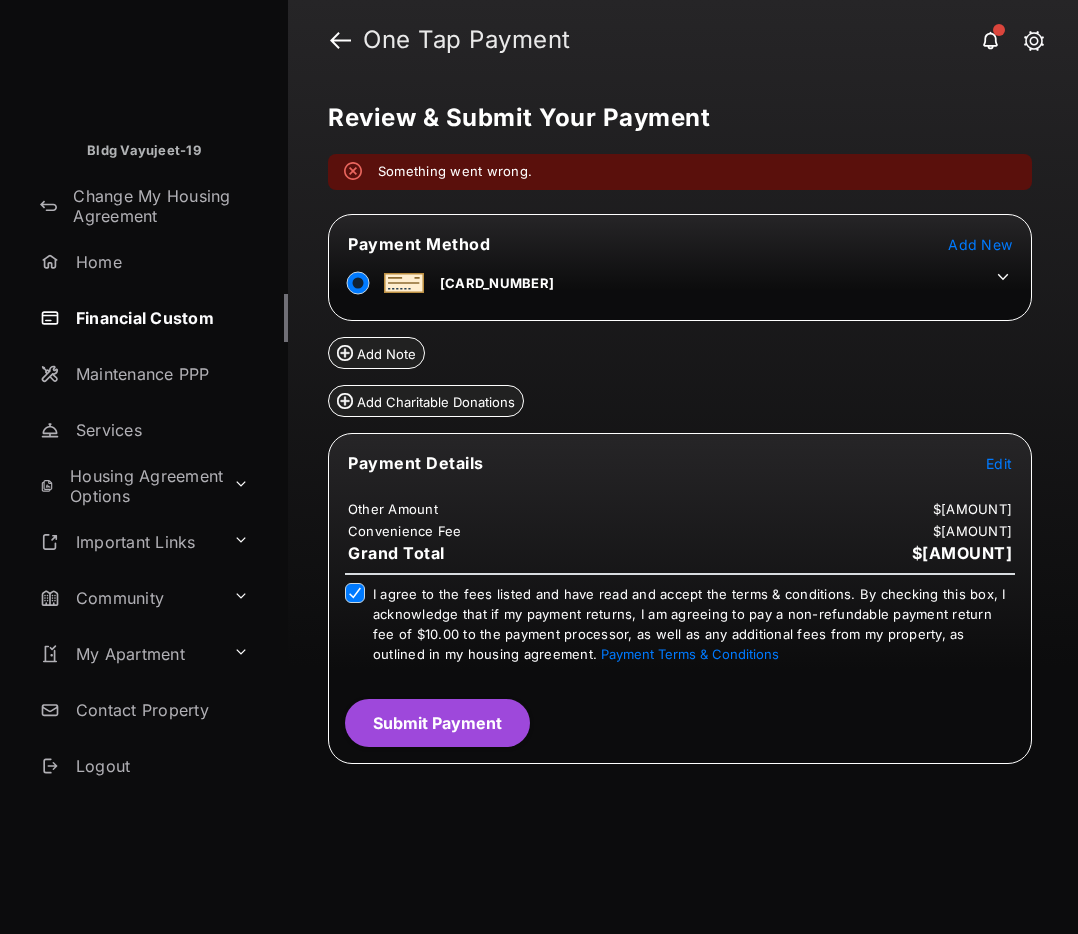 click on "Submit Payment" at bounding box center [437, 723] 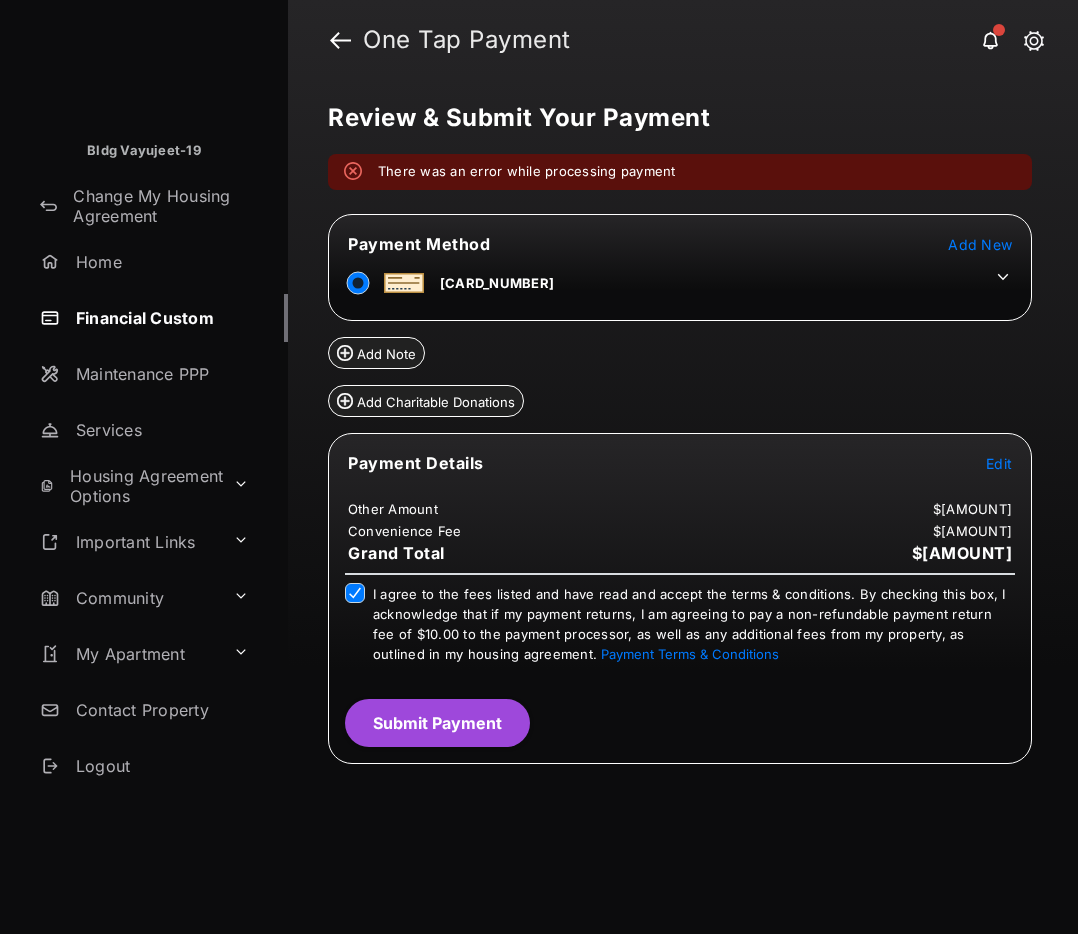 click on "Submit Payment" at bounding box center (437, 723) 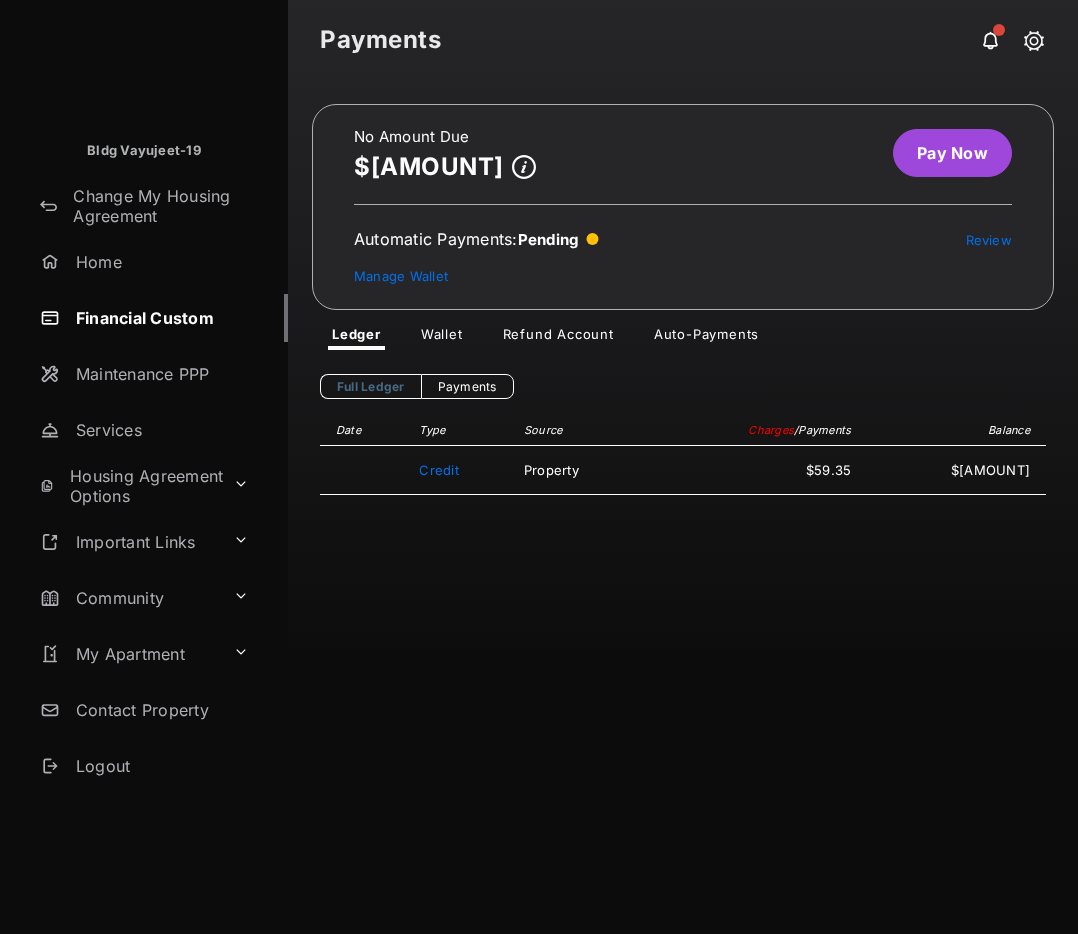 click on "Wallet" at bounding box center (442, 338) 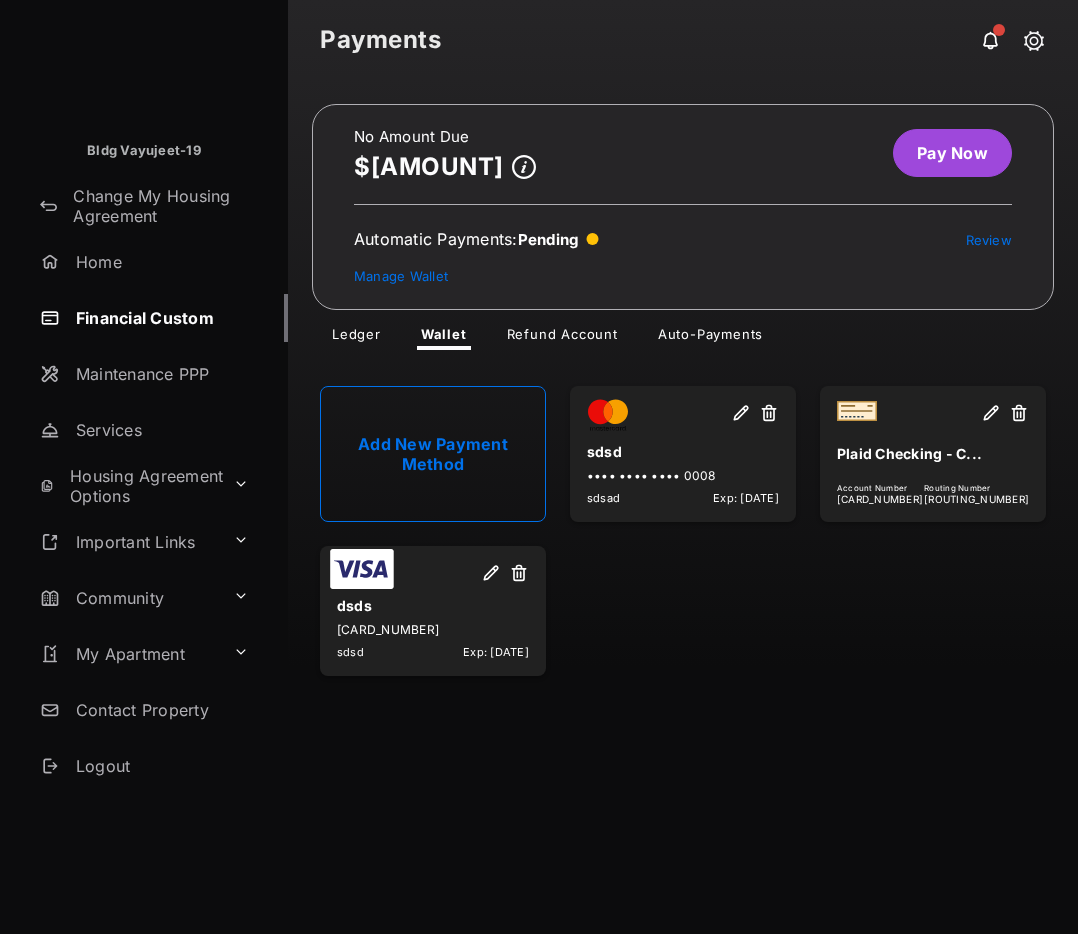 click at bounding box center (991, 414) 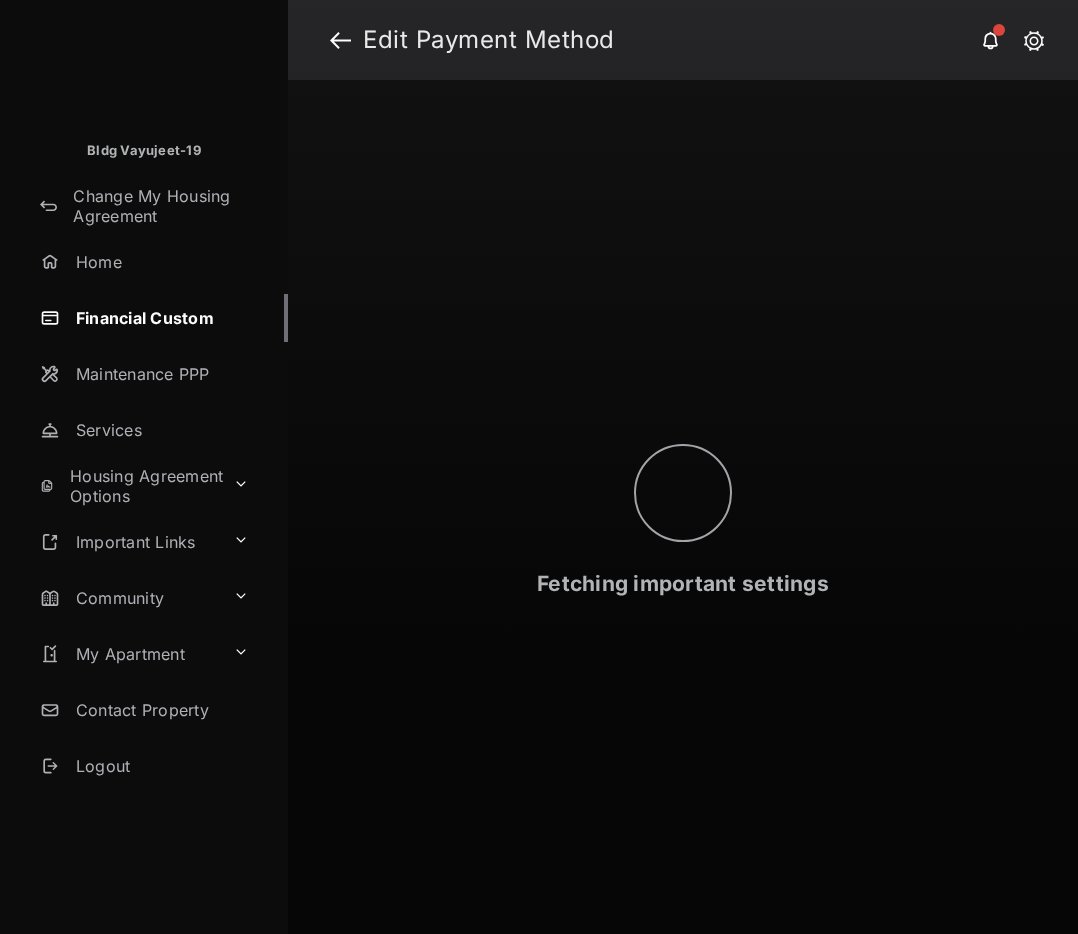 select on "**" 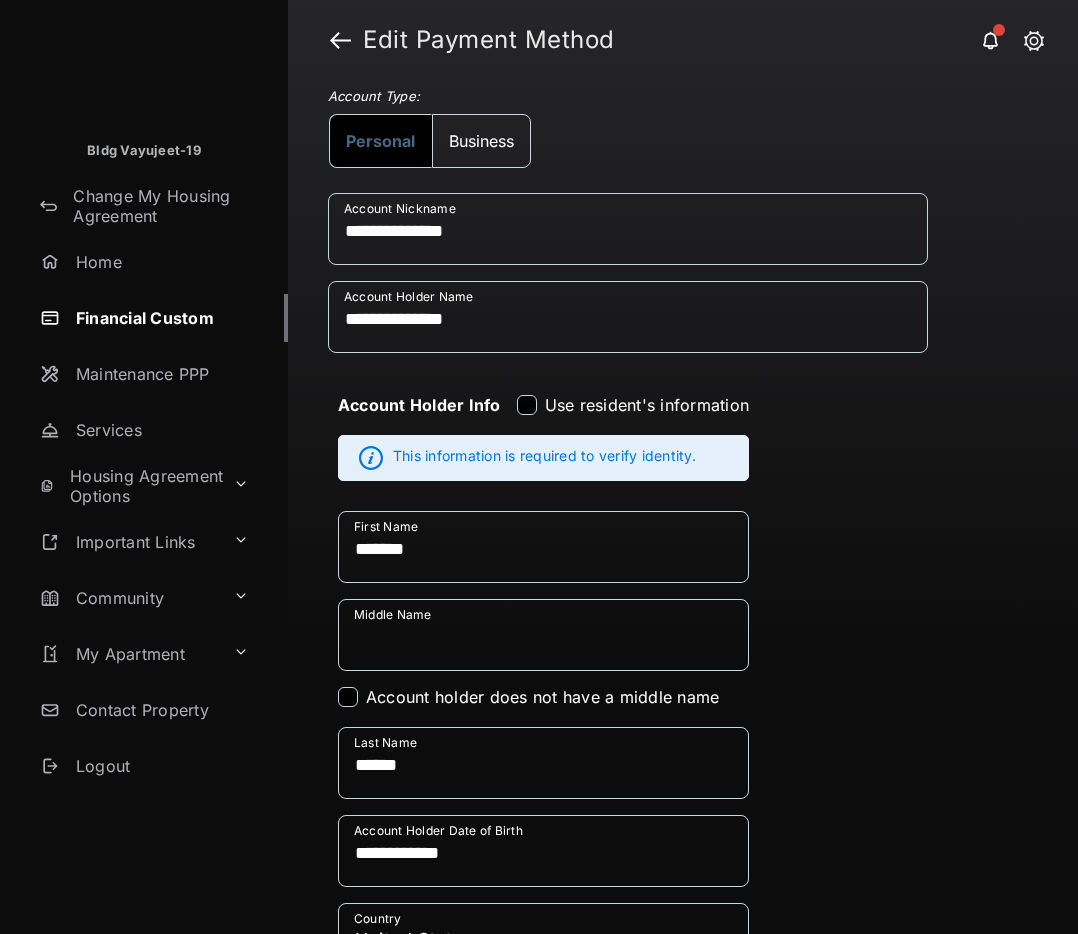 scroll, scrollTop: 293, scrollLeft: 0, axis: vertical 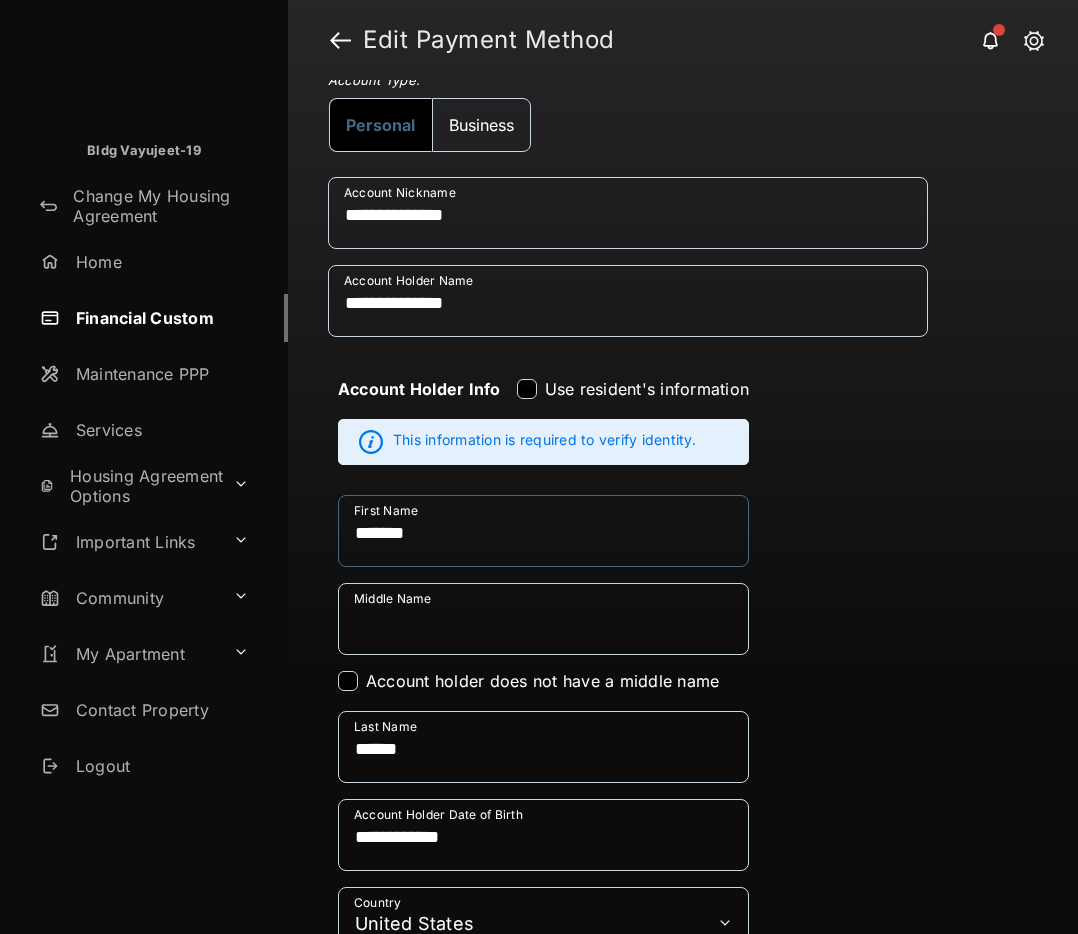 drag, startPoint x: 447, startPoint y: 539, endPoint x: 234, endPoint y: 530, distance: 213.19006 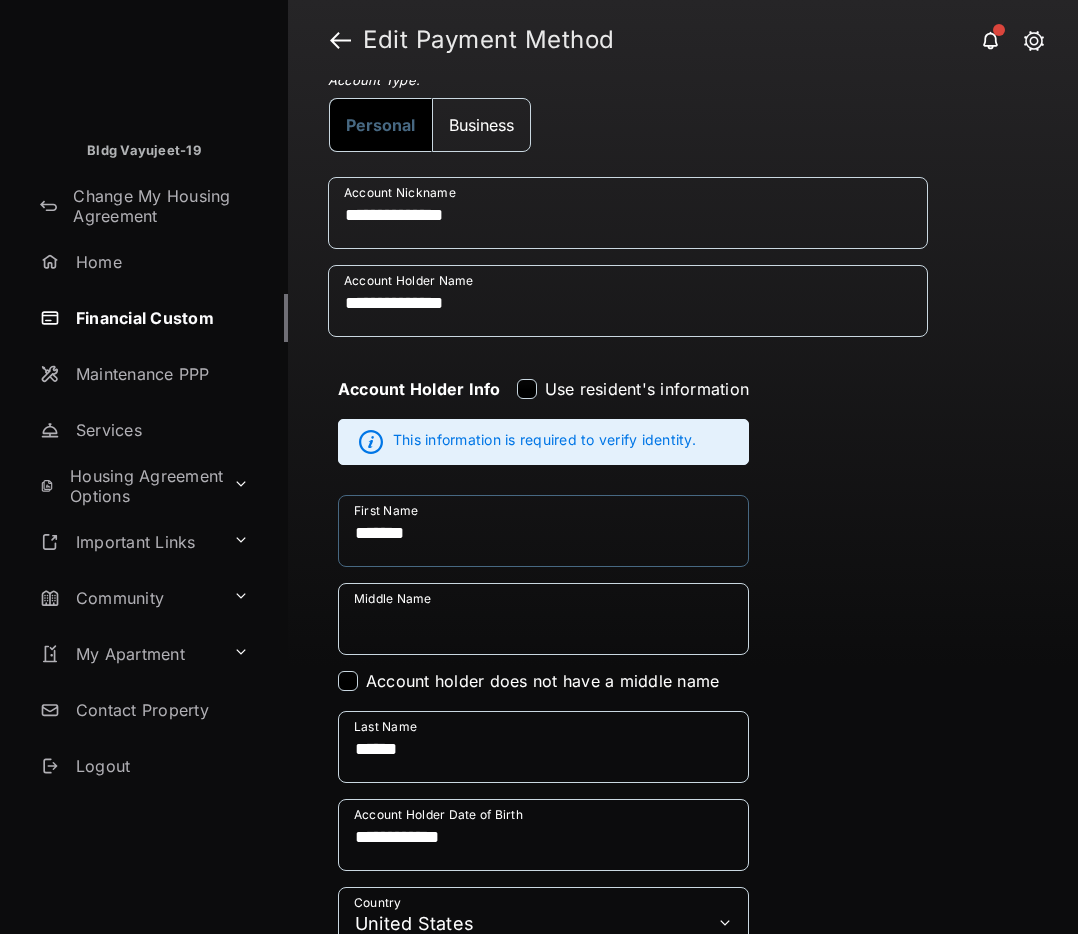 click on "Bldg Vayujeet-19 Change My Housing Agreement Home Financial Custom Maintenance PPP Services Housing Agreement Options Important Links Community My Apartment Contact Property Logout Edit Payment Method       Plaid Checking Account Information Bank Name Chase Account Type Checking Account # [CARD_NUMBER] Routing # [ROUTING_NUMBER] Account Type: Personal Business Account Nickname [ACCOUNT_NICKNAME] Account Holder Name [ACCOUNT_HOLDER_NAME] Account Holder Info Use resident's information This information is required to verify identity. First Name [FIRST_NAME] Middle Name Required field Account holder does not have a middle name Last Name [LAST_NAME] Account Holder Date of Birth [DATE_OF_BIRTH] Country United States [COUNTRY] [STATE] [CITY] [POSTAL_CODE] [ADDRESS_LINE_1] [ADDRESS_LINE_2]" at bounding box center (539, 467) 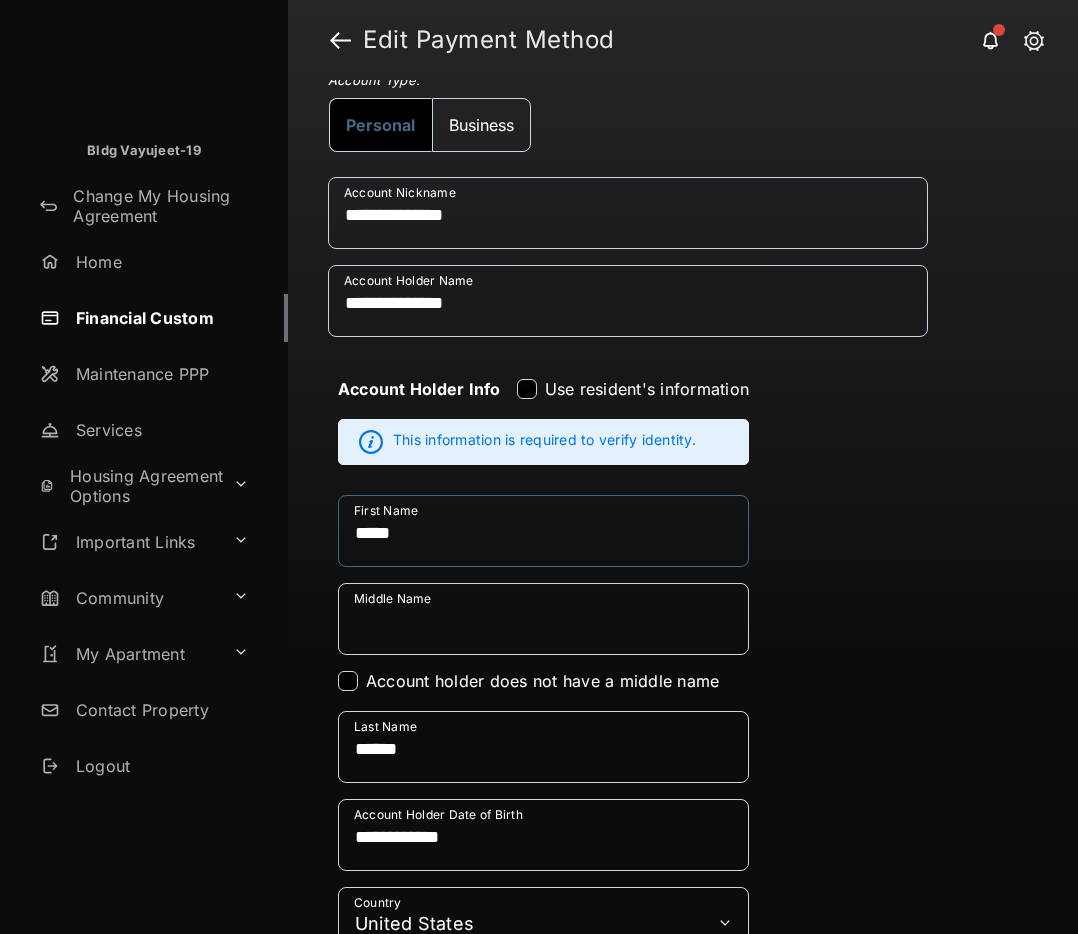 type on "*****" 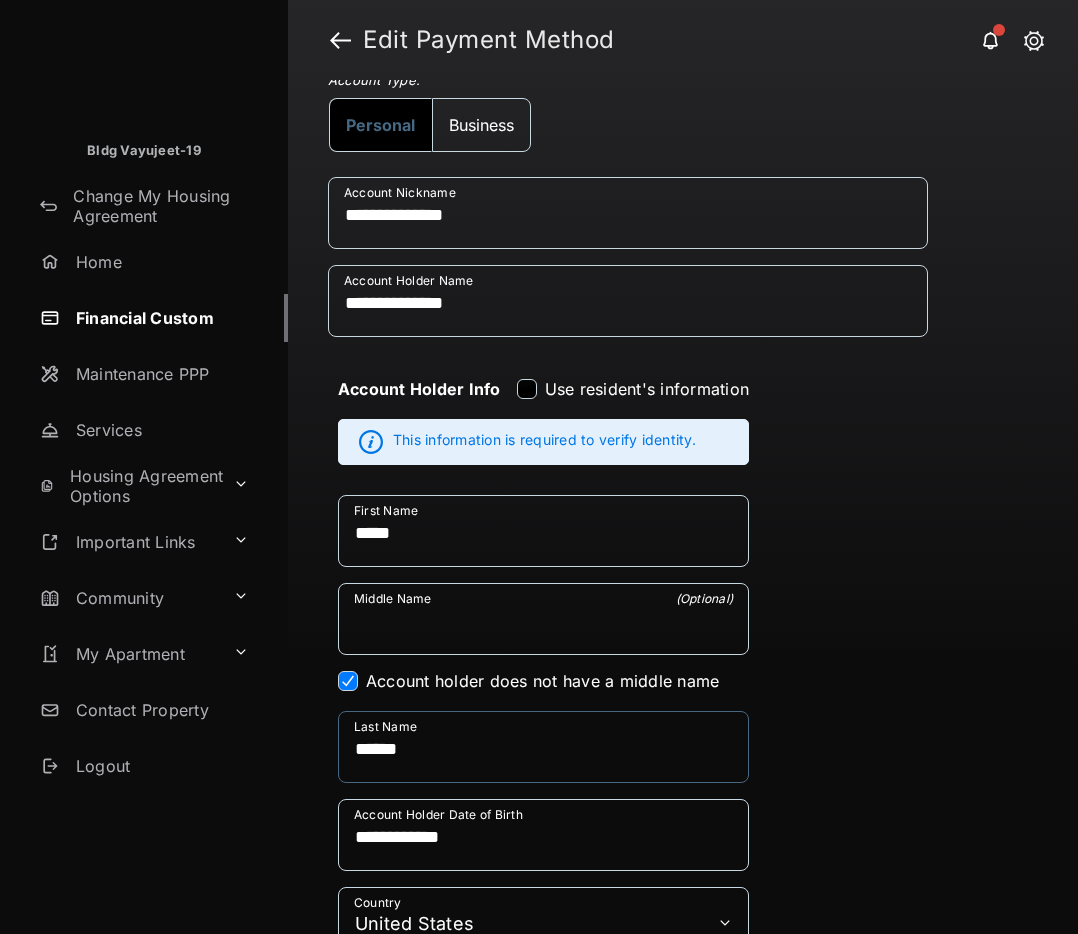 drag, startPoint x: 443, startPoint y: 761, endPoint x: 311, endPoint y: 739, distance: 133.82077 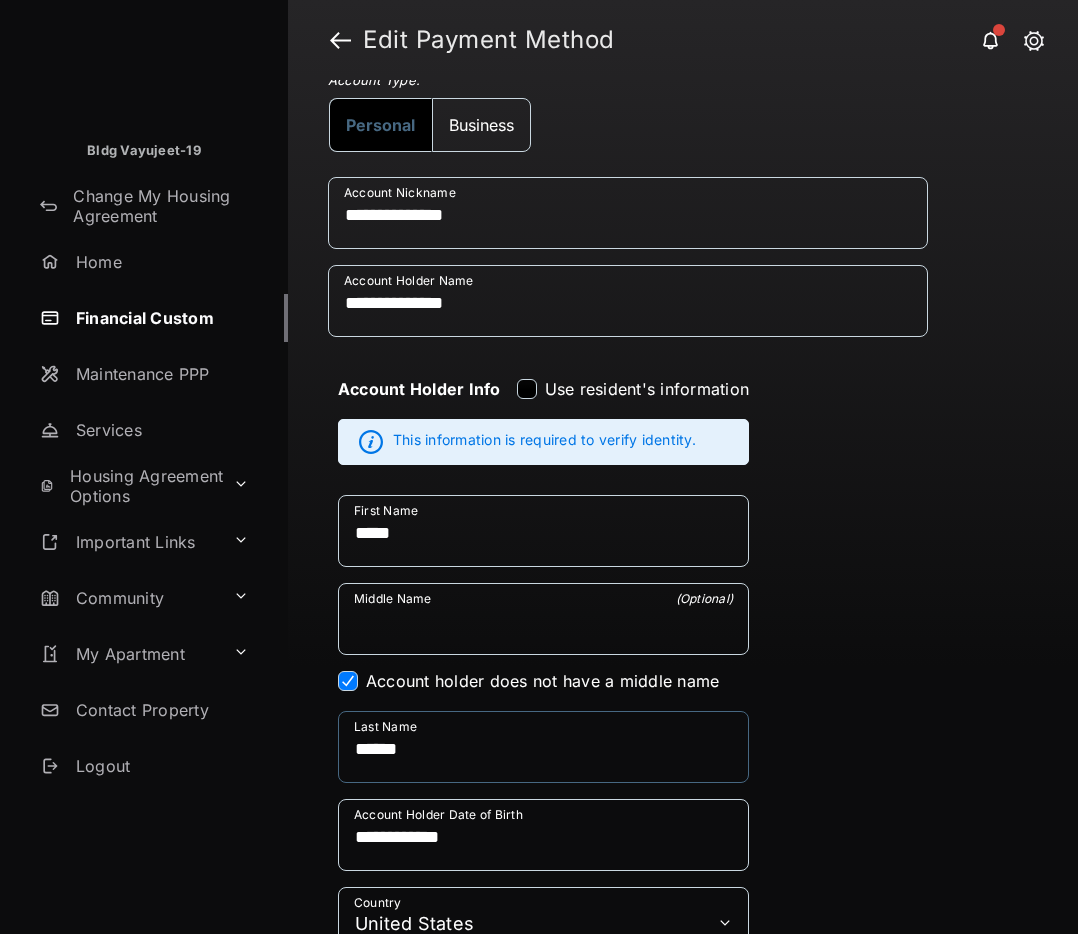 click on "Plaid Checking Account Information Bank Name Chase Account Type Checking Account # [CARD_NUMBER] Routing # [ROUTING_NUMBER] Account Type: Personal Business Account Nickname [ACCOUNT_NICKNAME] Account Holder Name [ACCOUNT_HOLDER_NAME] Account Holder Info Use resident's information This information is required to verify identity. First Name [FIRST_NAME] Middle Name ( Optional ) Account holder does not have a middle name Last Name [LAST_NAME] Account Holder Date of Birth [DATE_OF_BIRTH] Country United States [COUNTRY] [STATE] [CITY] [POSTAL_CODE] [ADDRESS_LINE_1] [ADDRESS_LINE_2] [ADDRESS_LINE_3]" at bounding box center (683, 686) 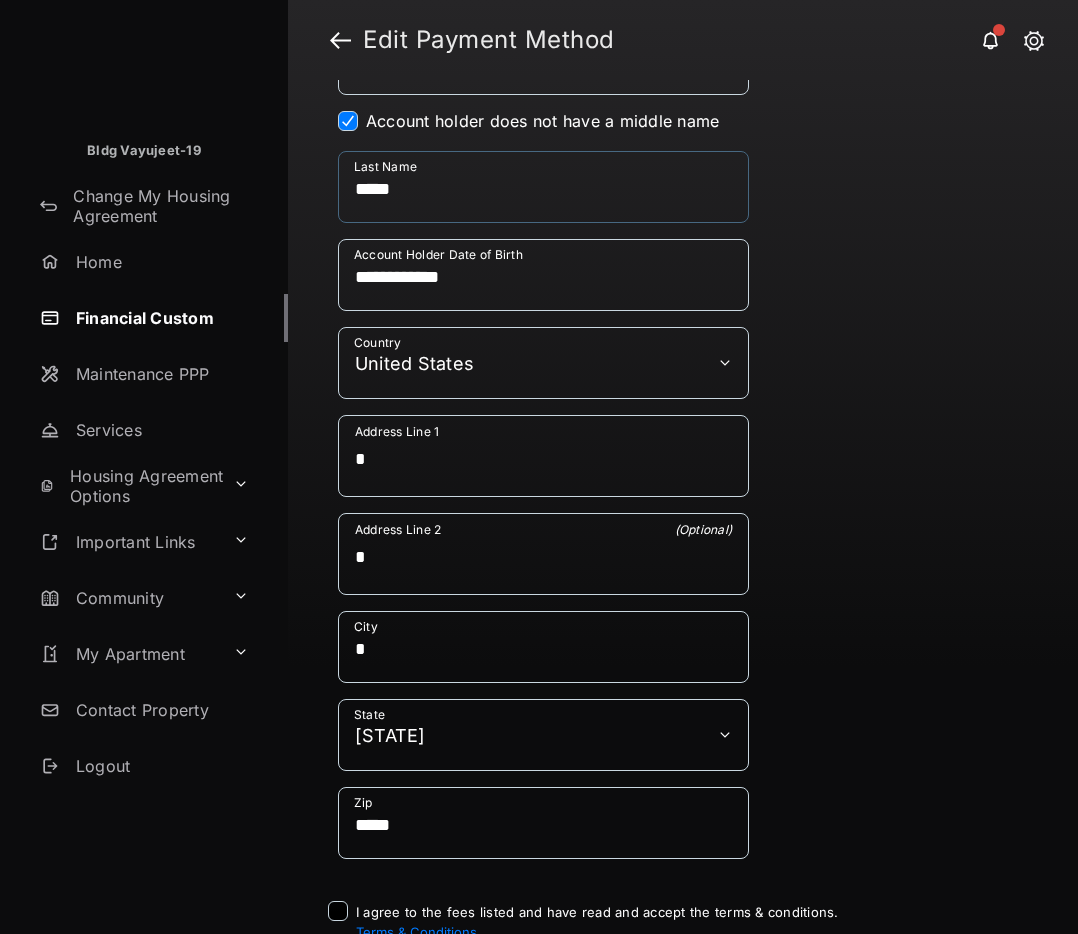 scroll, scrollTop: 956, scrollLeft: 0, axis: vertical 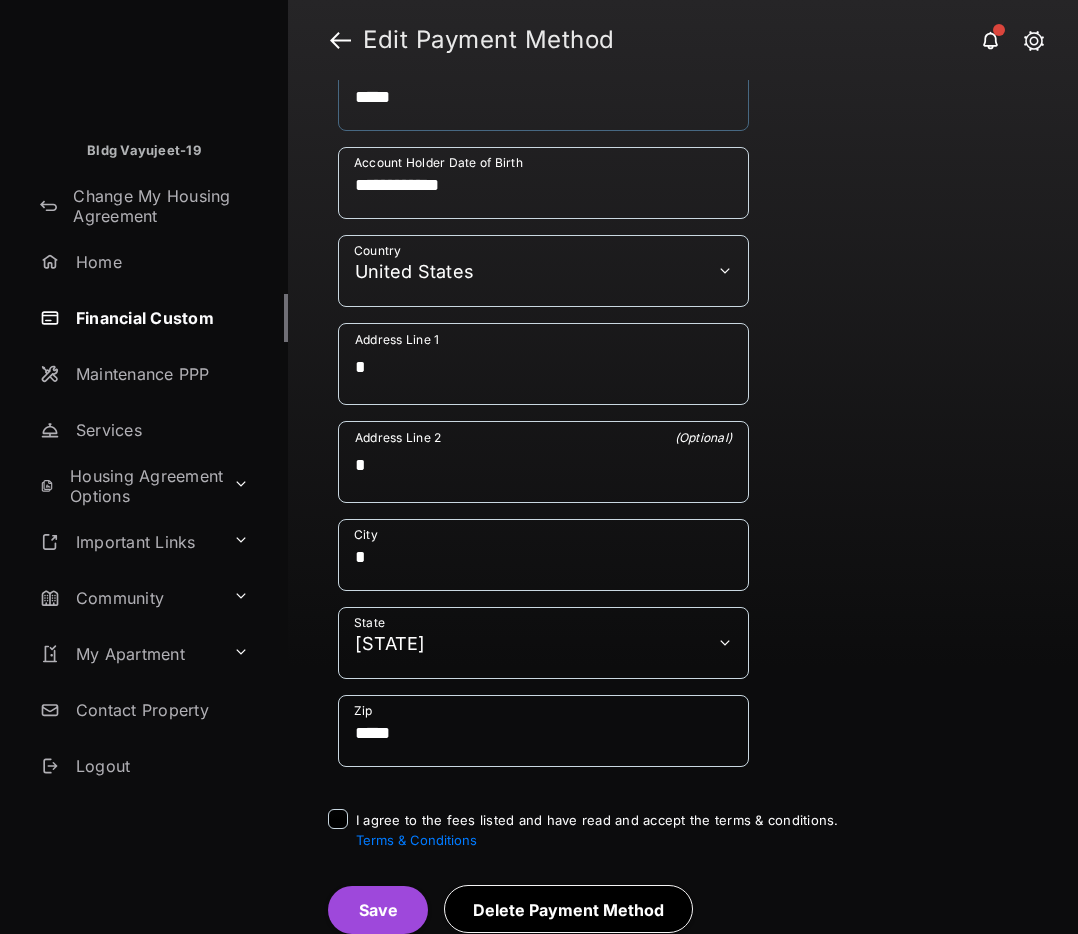 type on "*****" 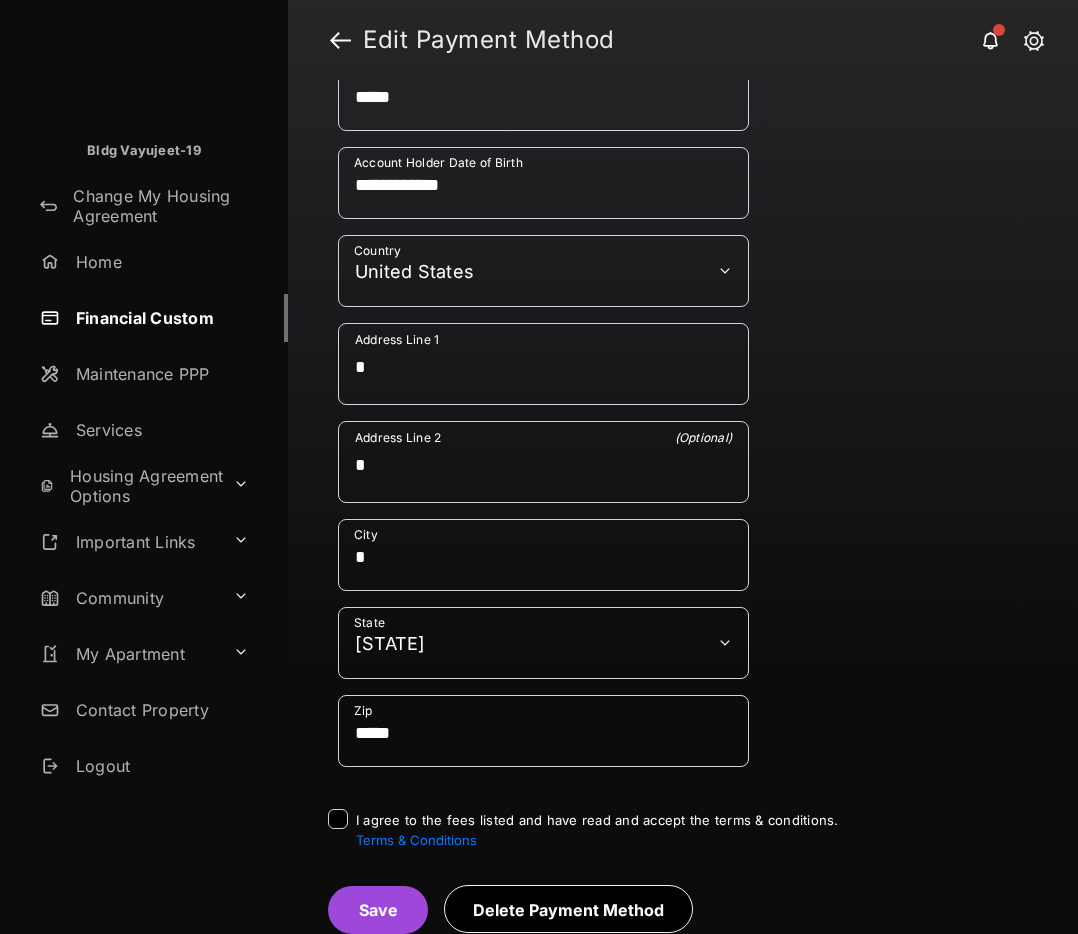 click at bounding box center [338, 819] 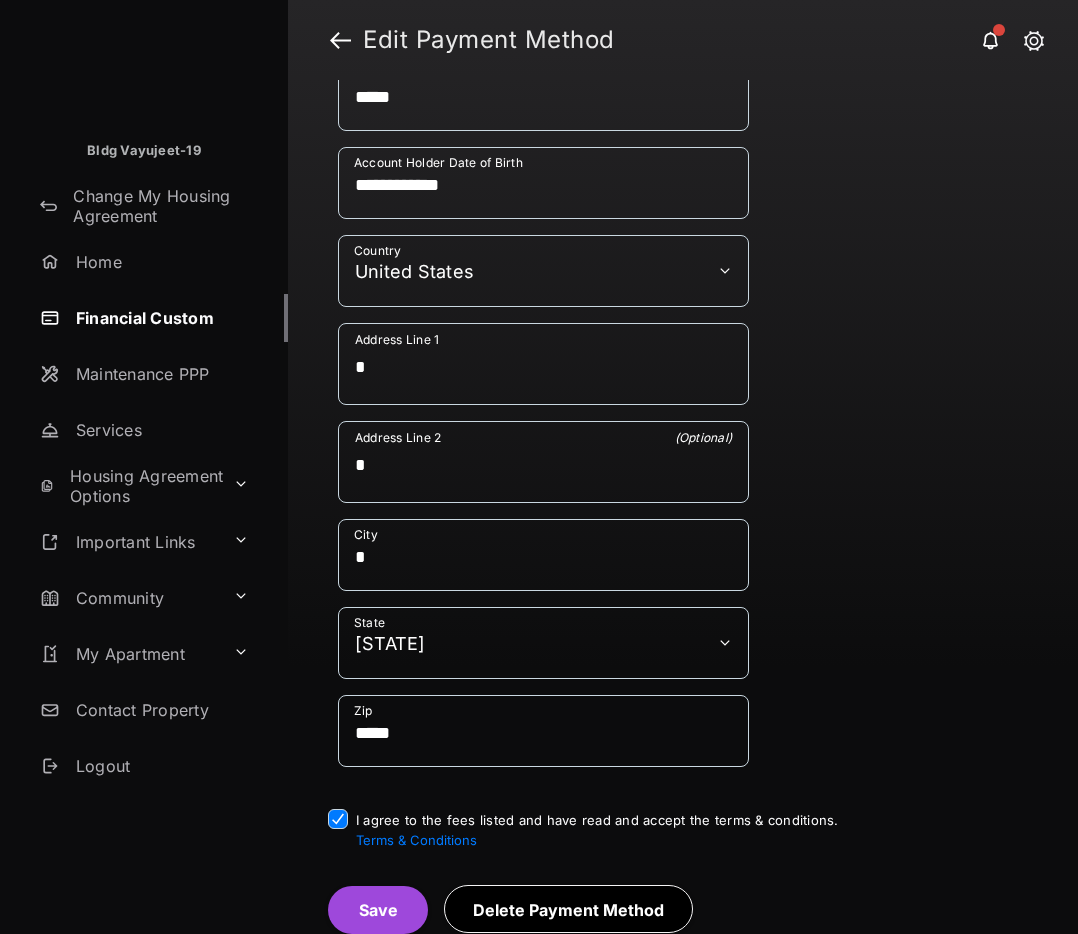 click on "Save" at bounding box center (378, 910) 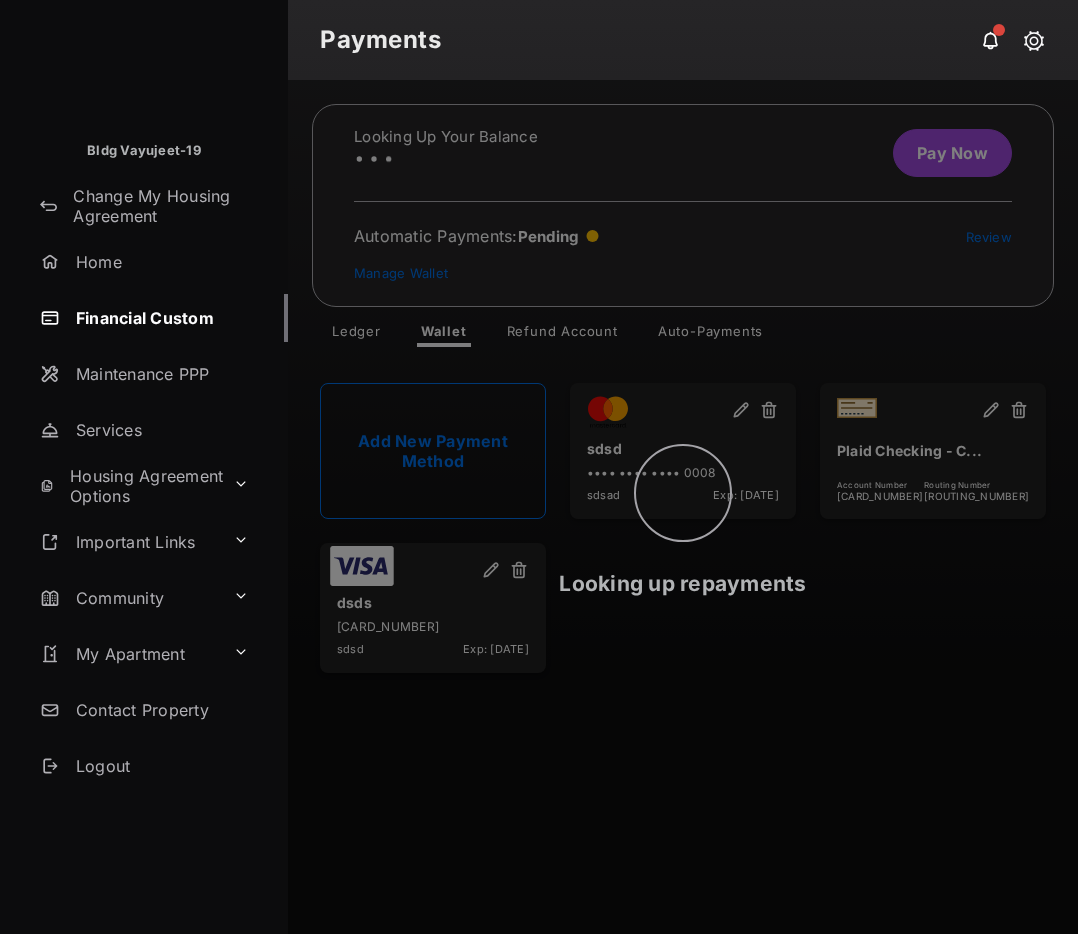 click on "Looking up repayments" at bounding box center (683, 507) 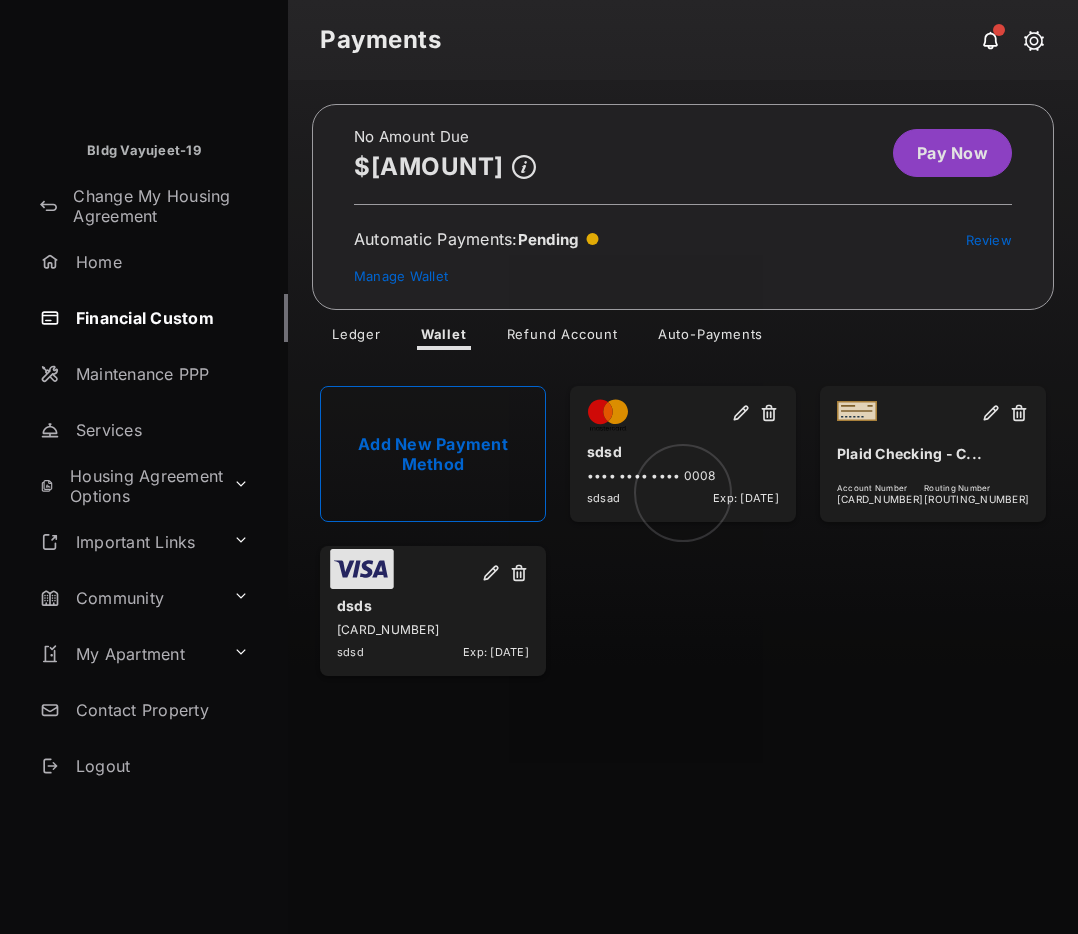 click at bounding box center [683, 507] 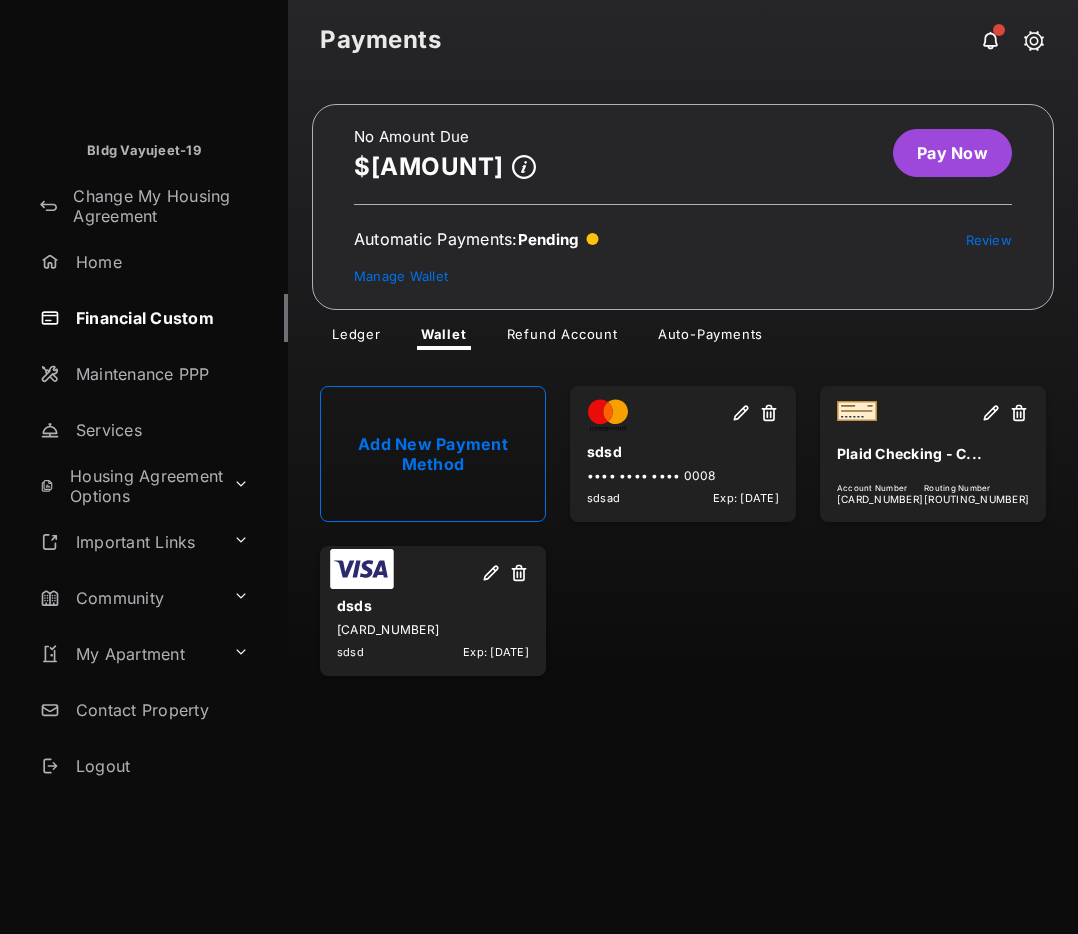 click on "Pay Now" at bounding box center [952, 153] 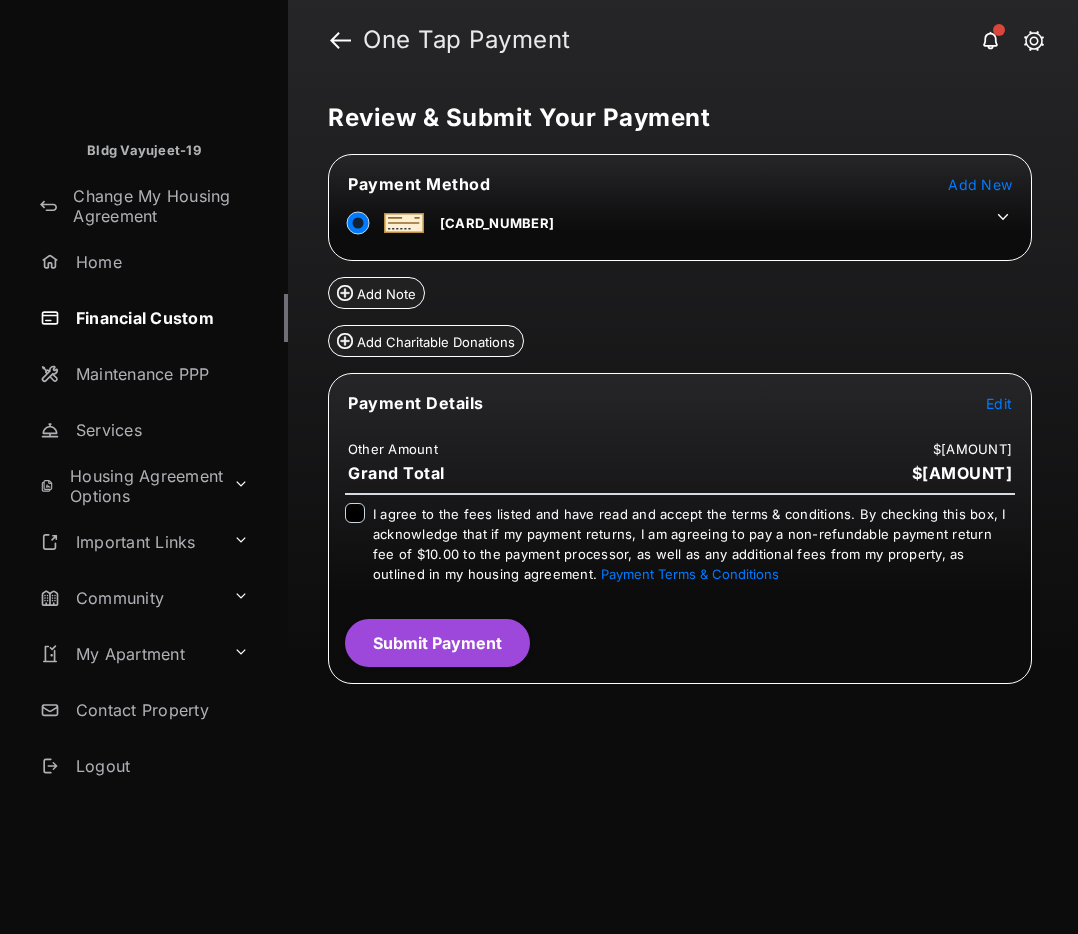 click on "Edit" at bounding box center [999, 403] 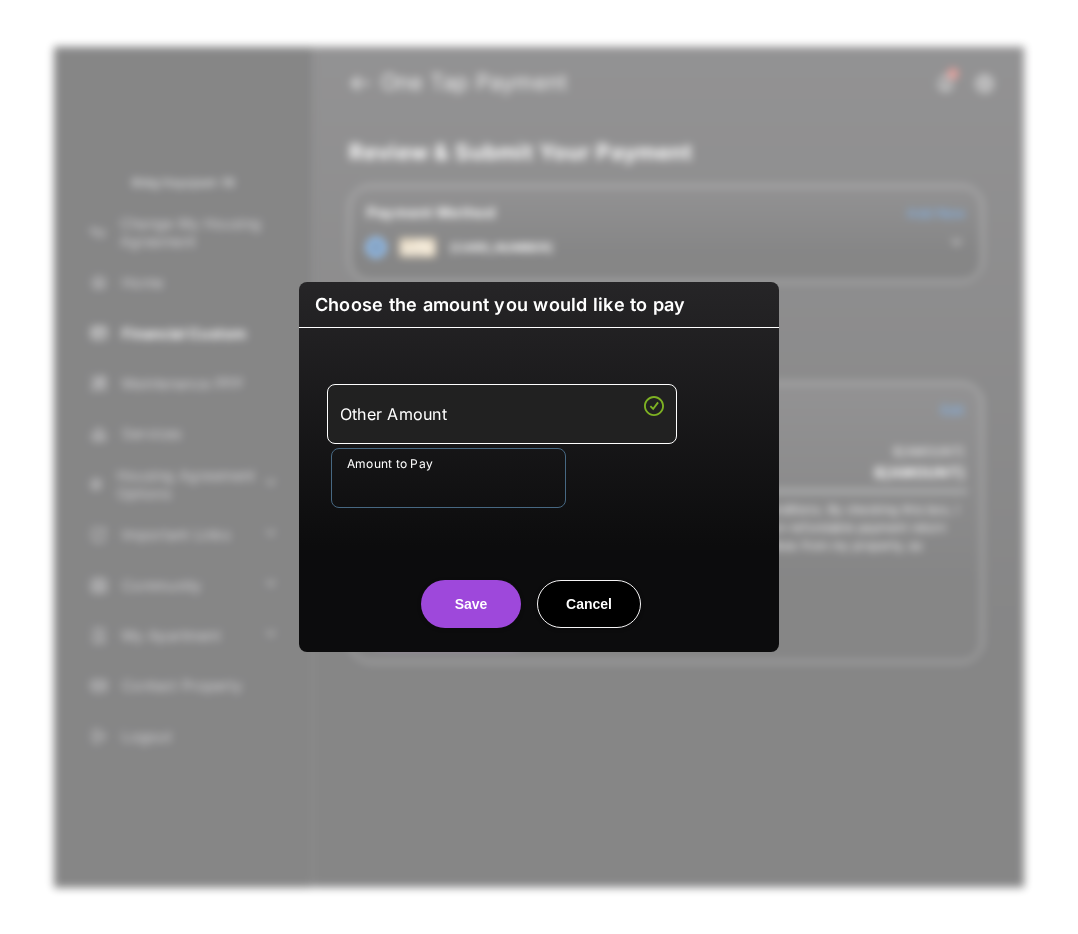 click on "Amount to Pay" at bounding box center [448, 478] 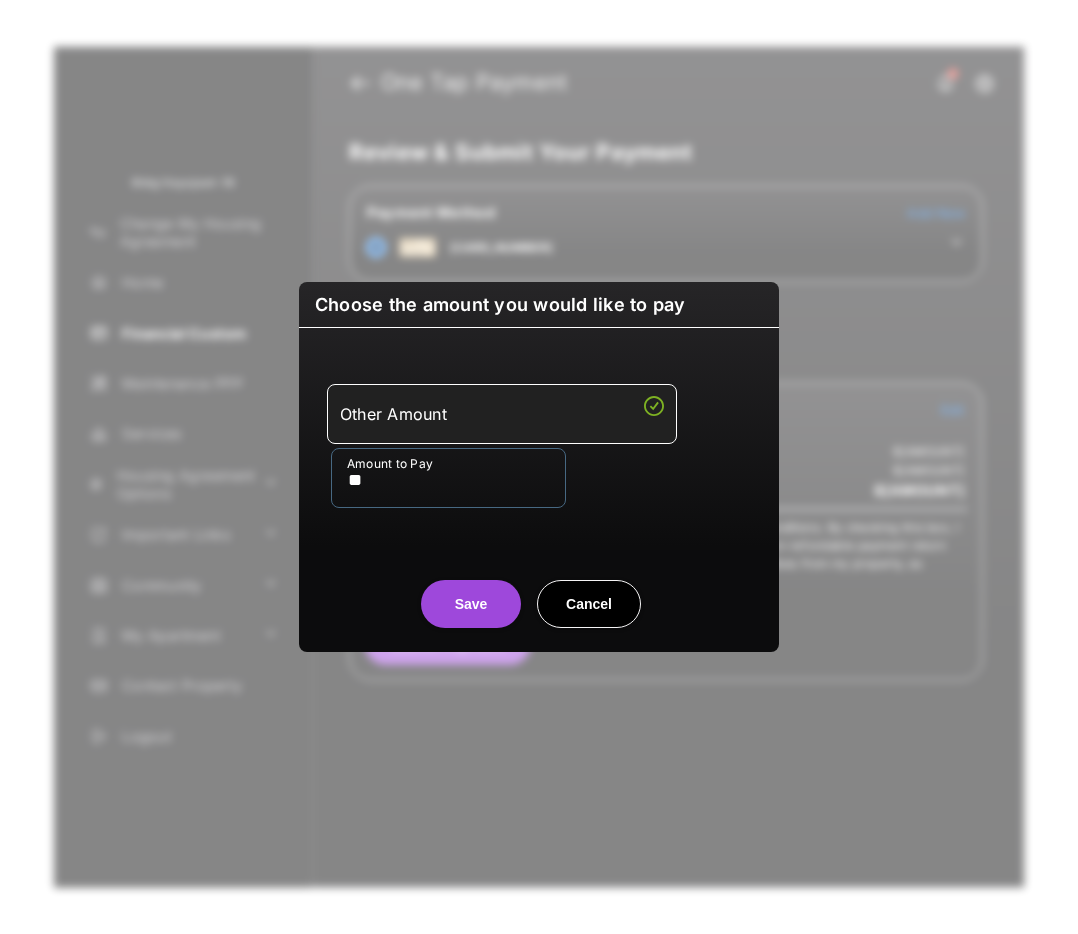 type on "**" 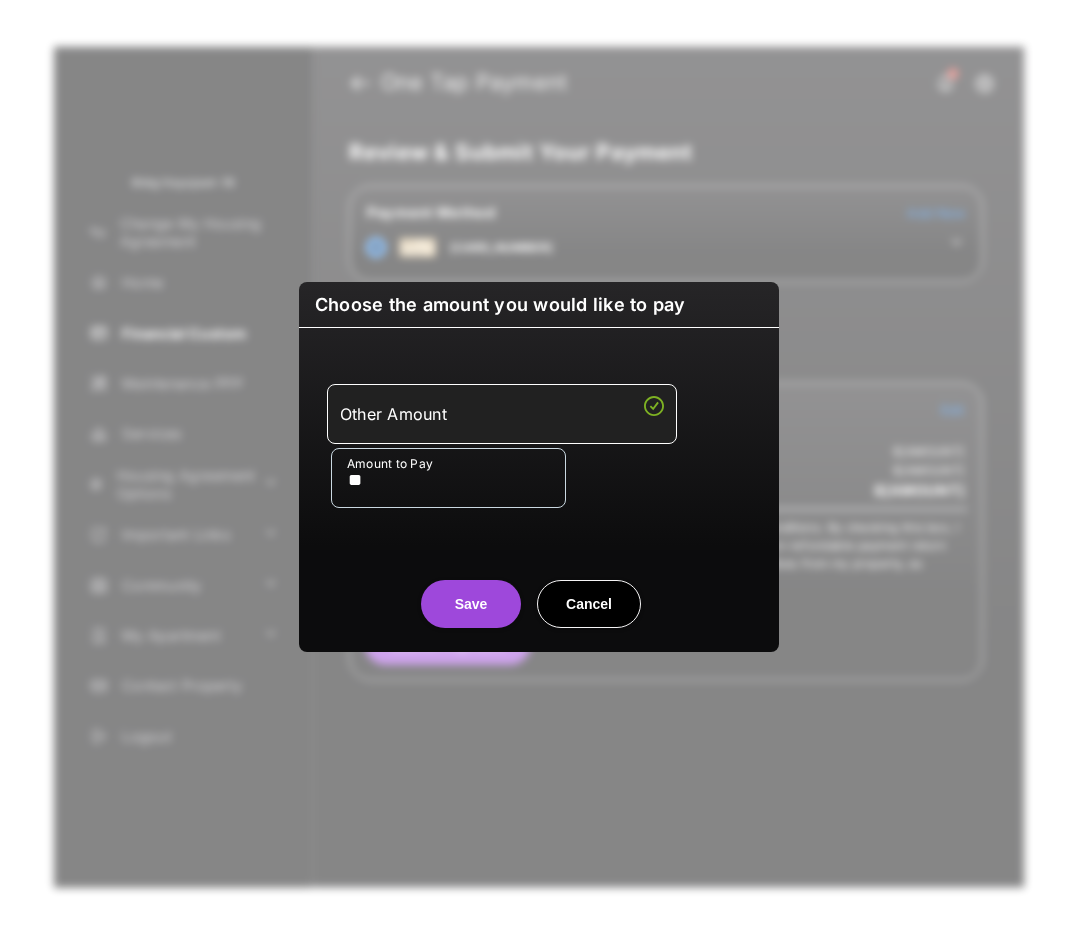 click on "Save" at bounding box center [471, 604] 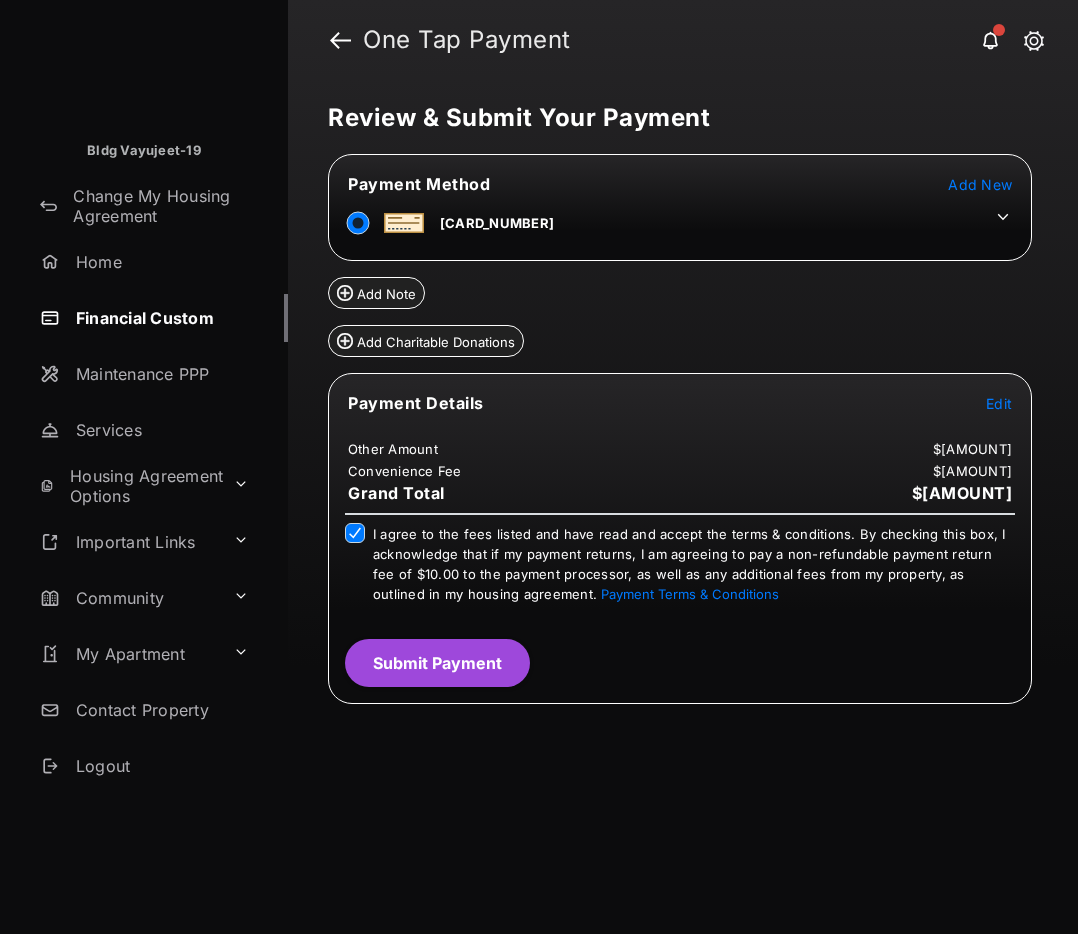 click on "Submit Payment" at bounding box center (437, 663) 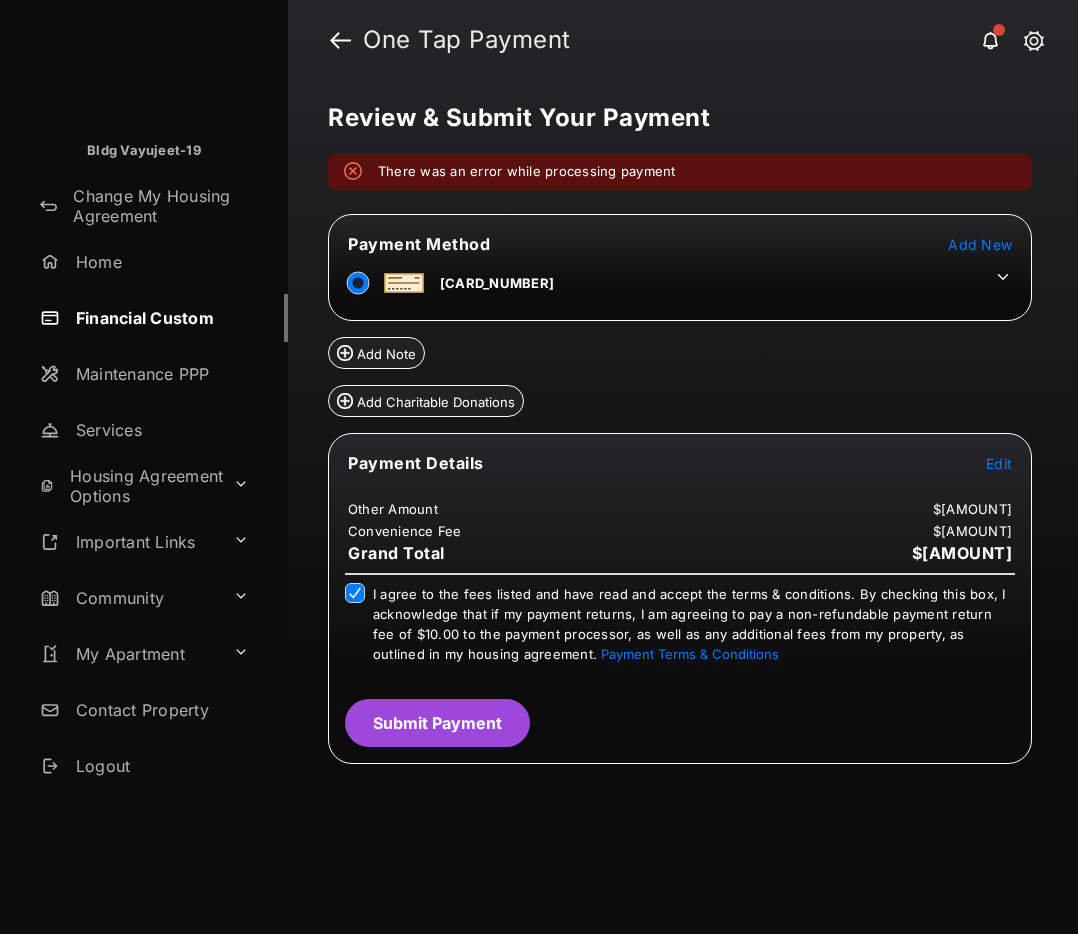 click on "Submit Payment" at bounding box center [437, 723] 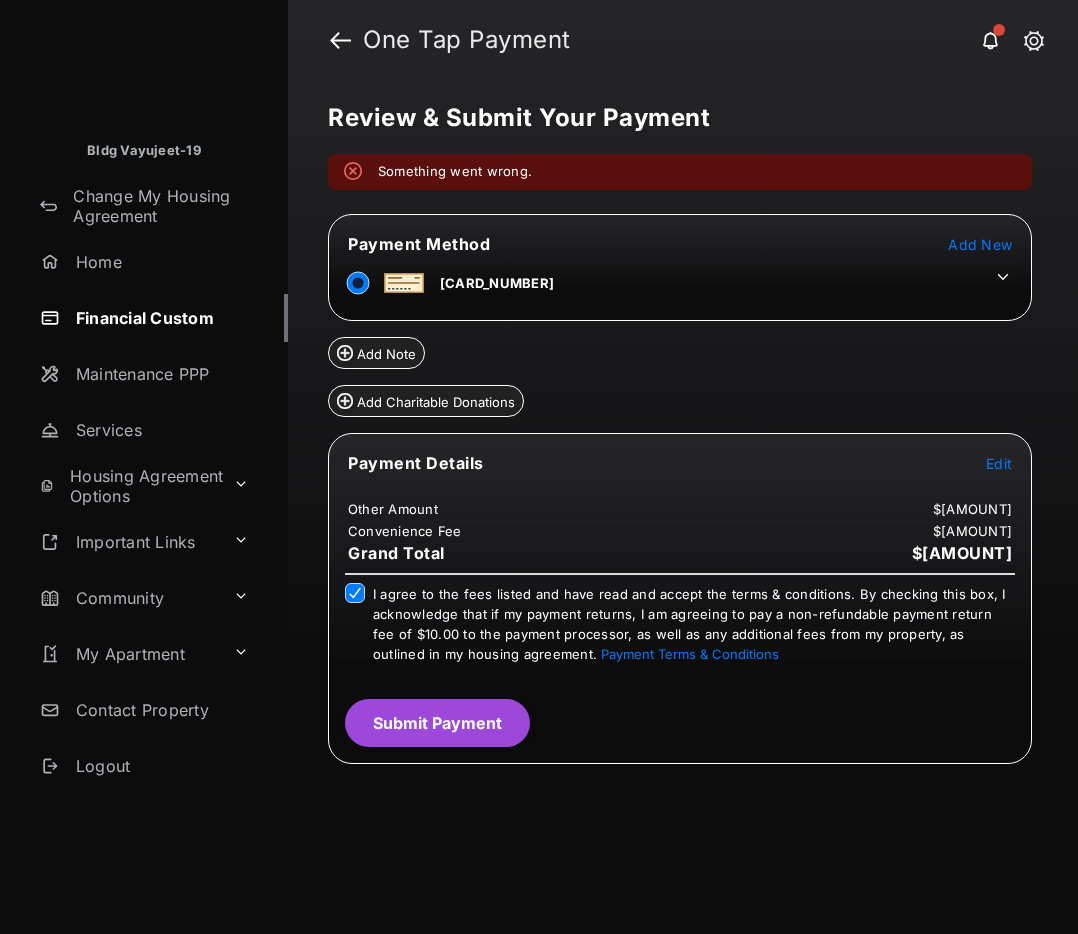 click on "Submit Payment" at bounding box center (437, 723) 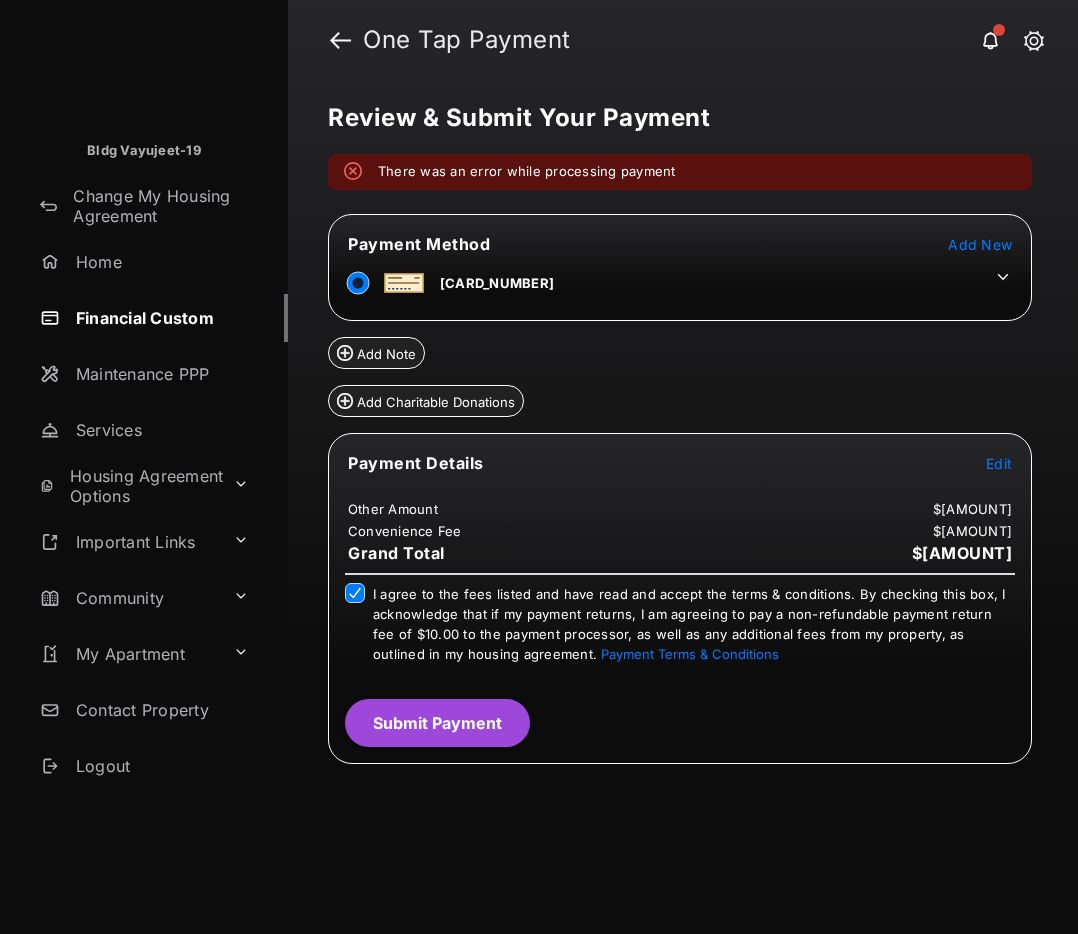 click on "Submit Payment" at bounding box center (437, 723) 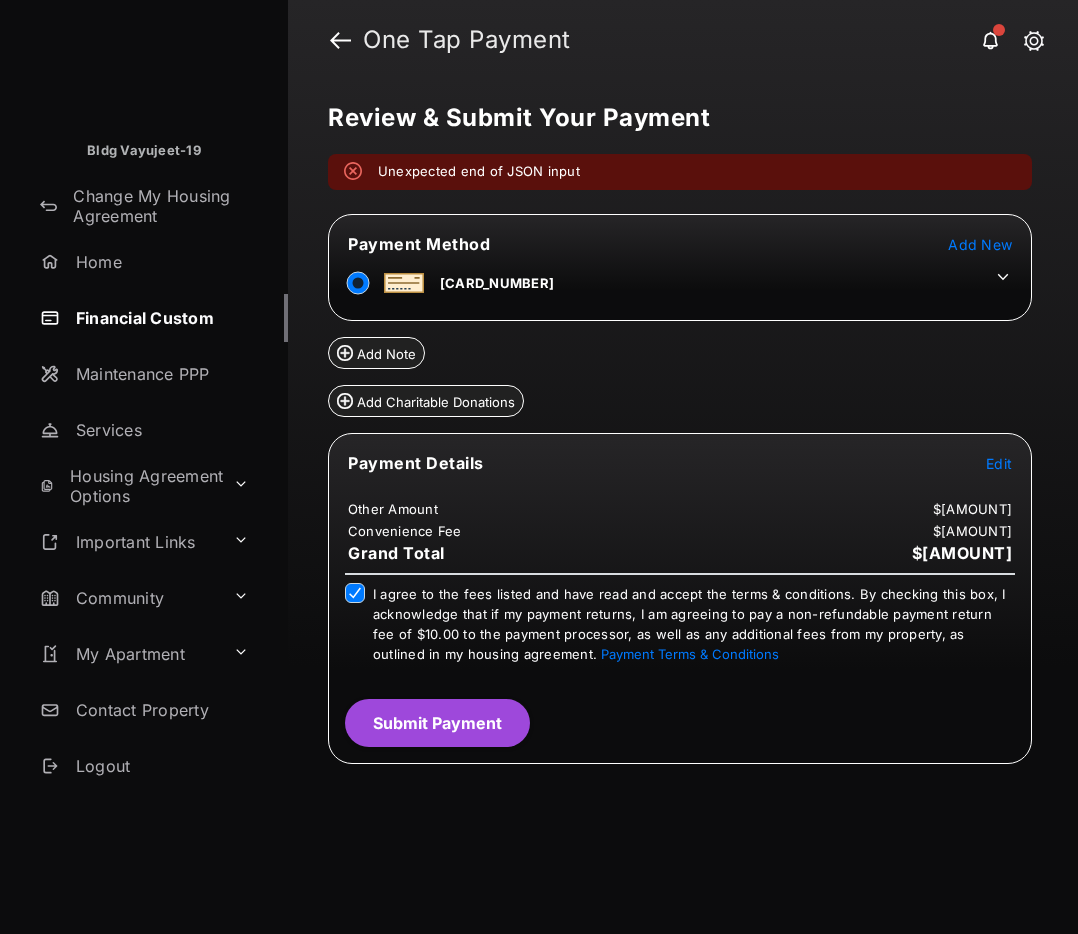 click on "Submit Payment" at bounding box center [437, 723] 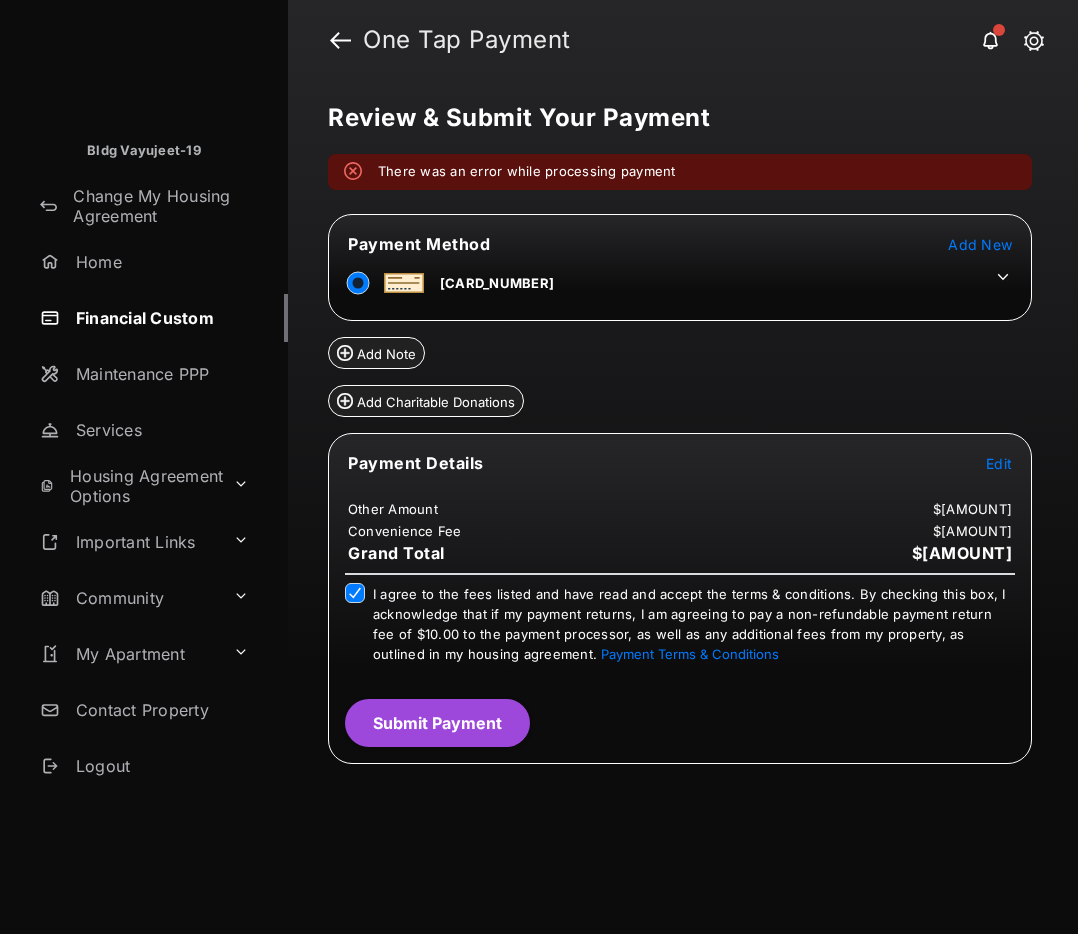 click on "Submit Payment" at bounding box center [437, 723] 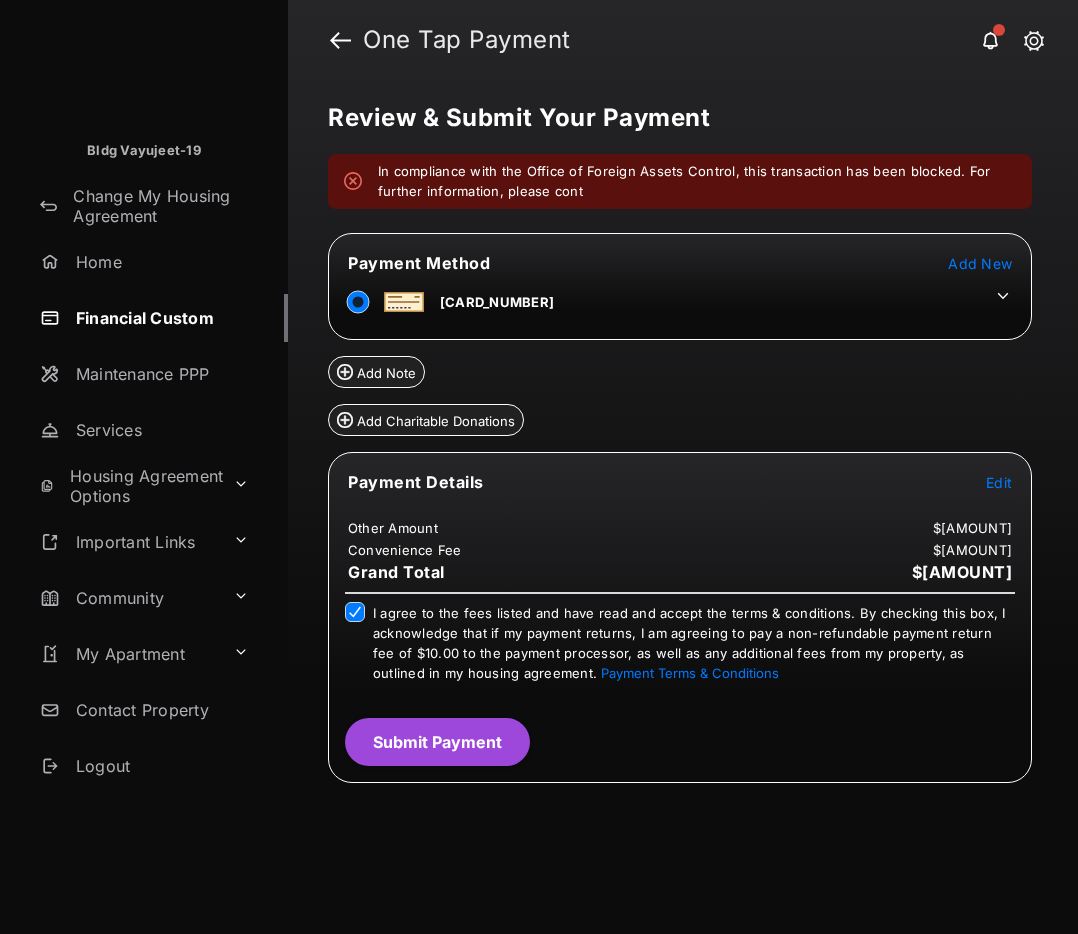 click on "Submit Payment" at bounding box center (437, 742) 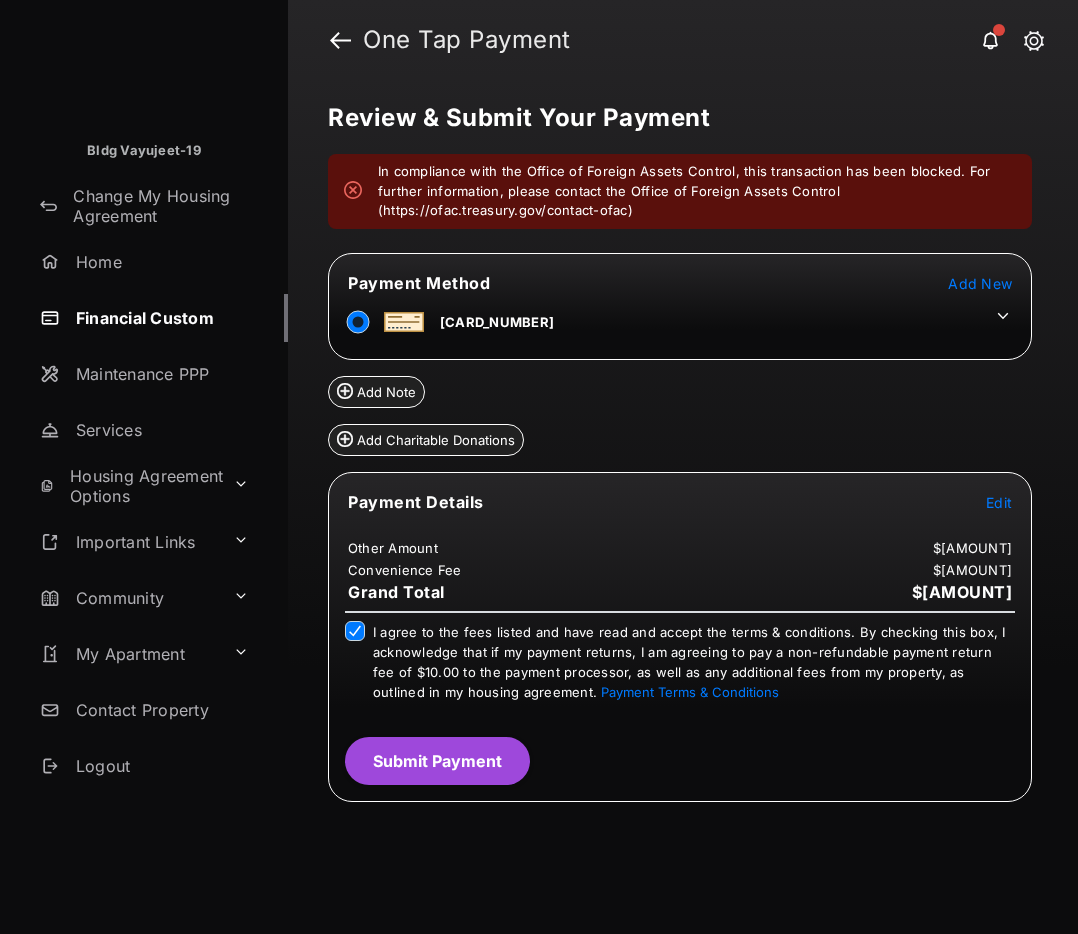 click on "Submit Payment" at bounding box center (437, 761) 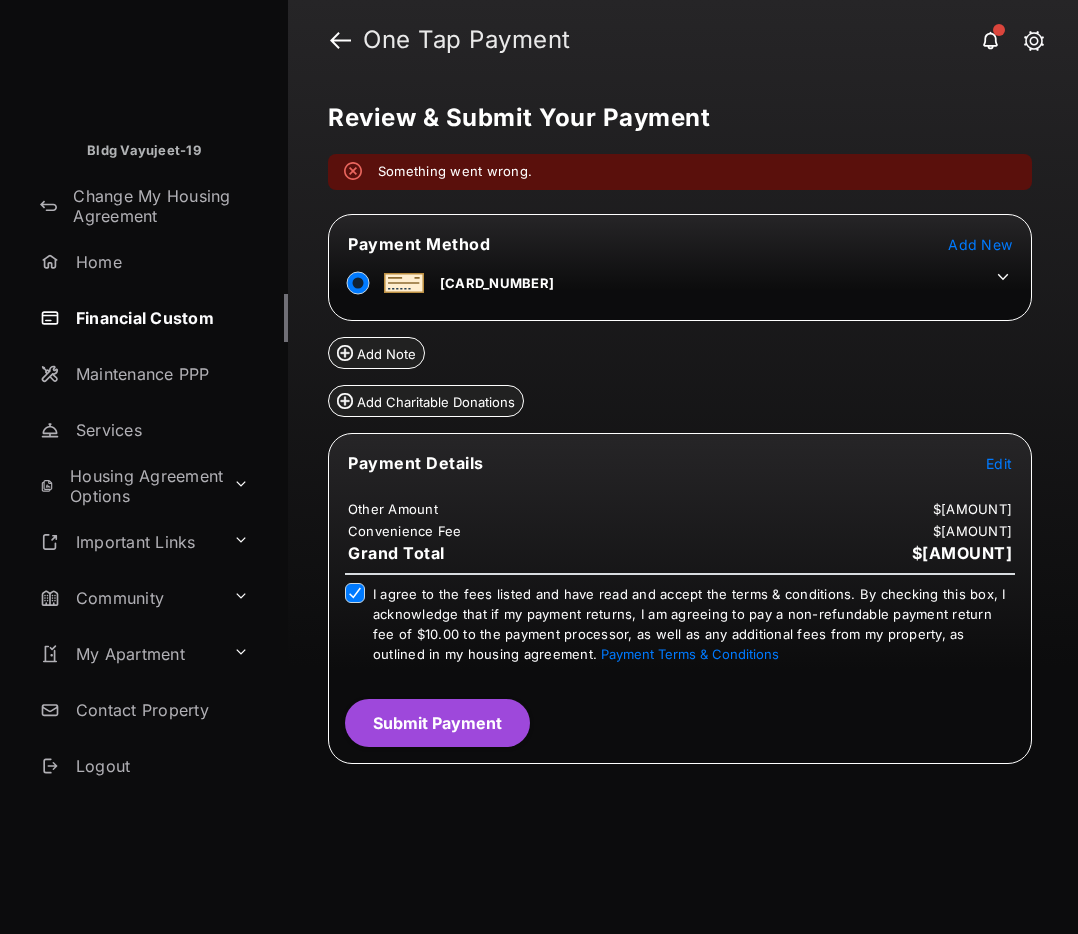 click on "Submit Payment" at bounding box center [437, 723] 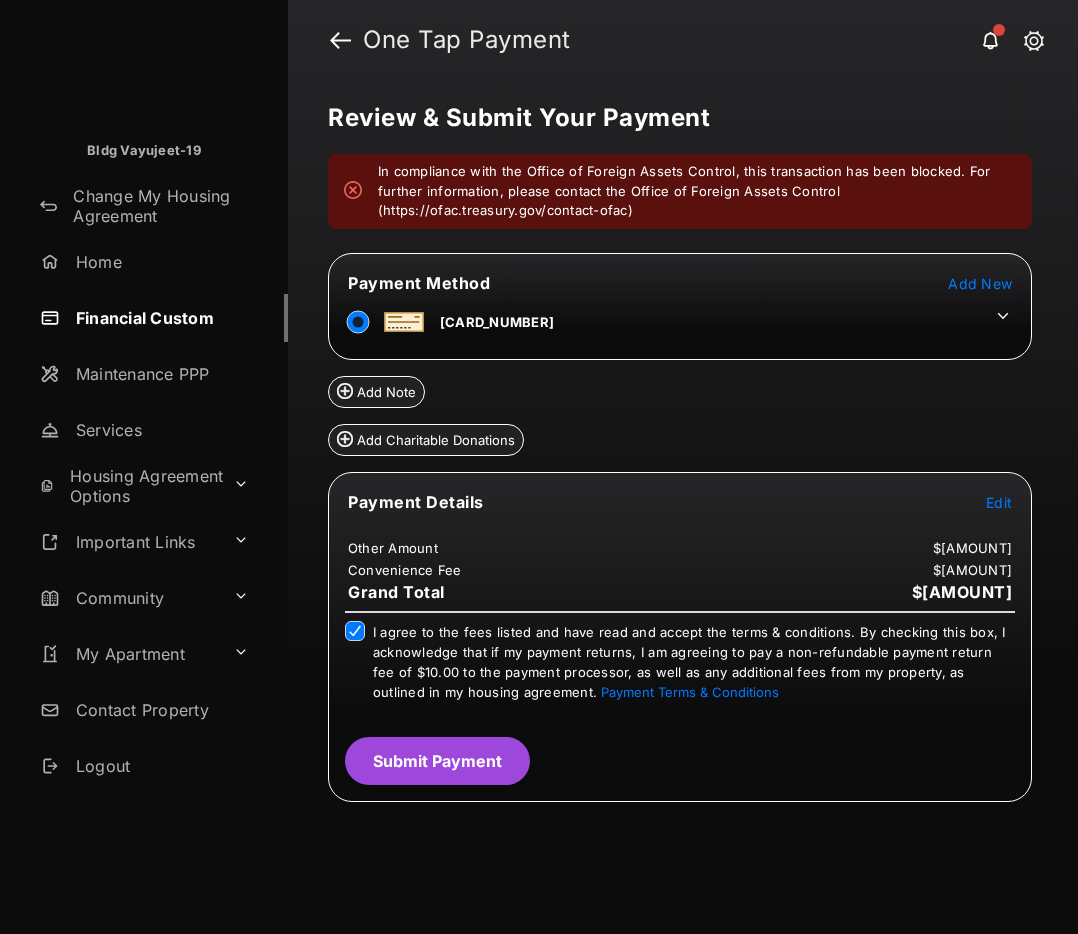 click on "Submit Payment" at bounding box center (437, 761) 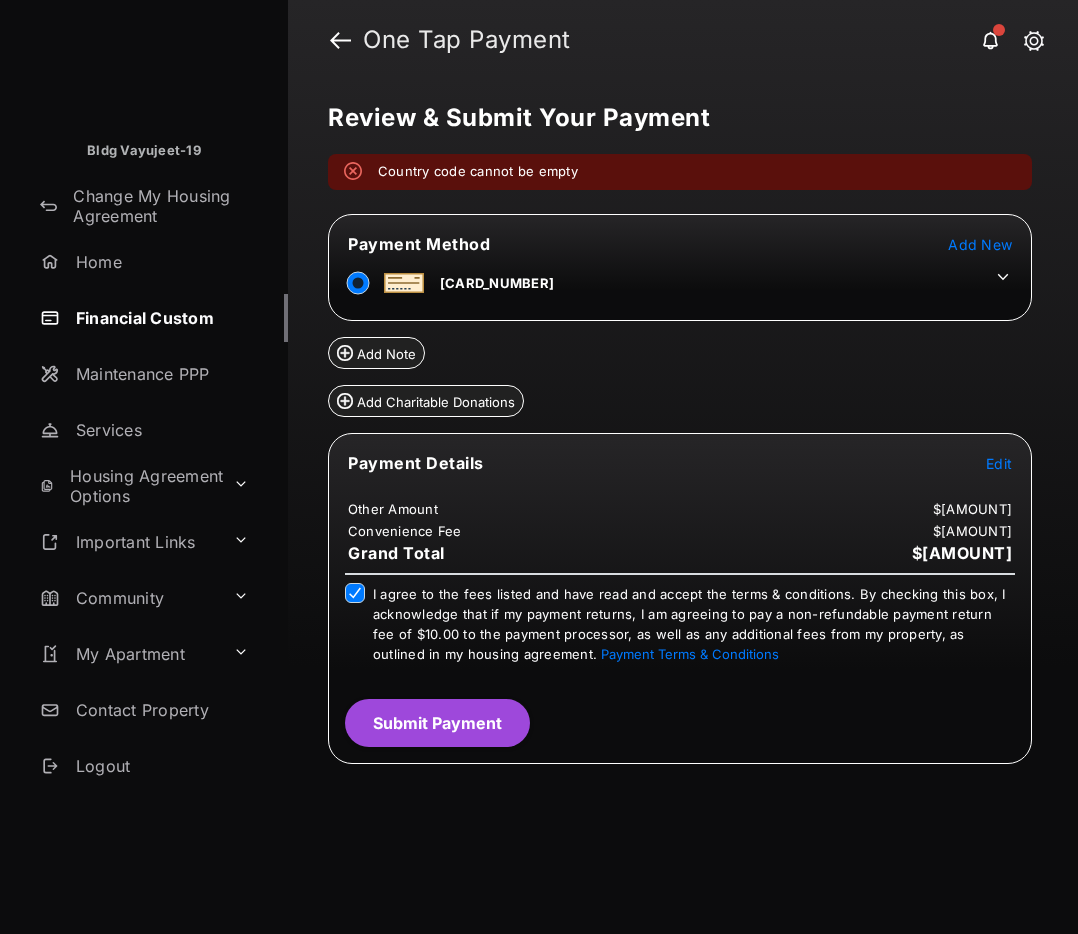 click on "Submit Payment" at bounding box center [437, 723] 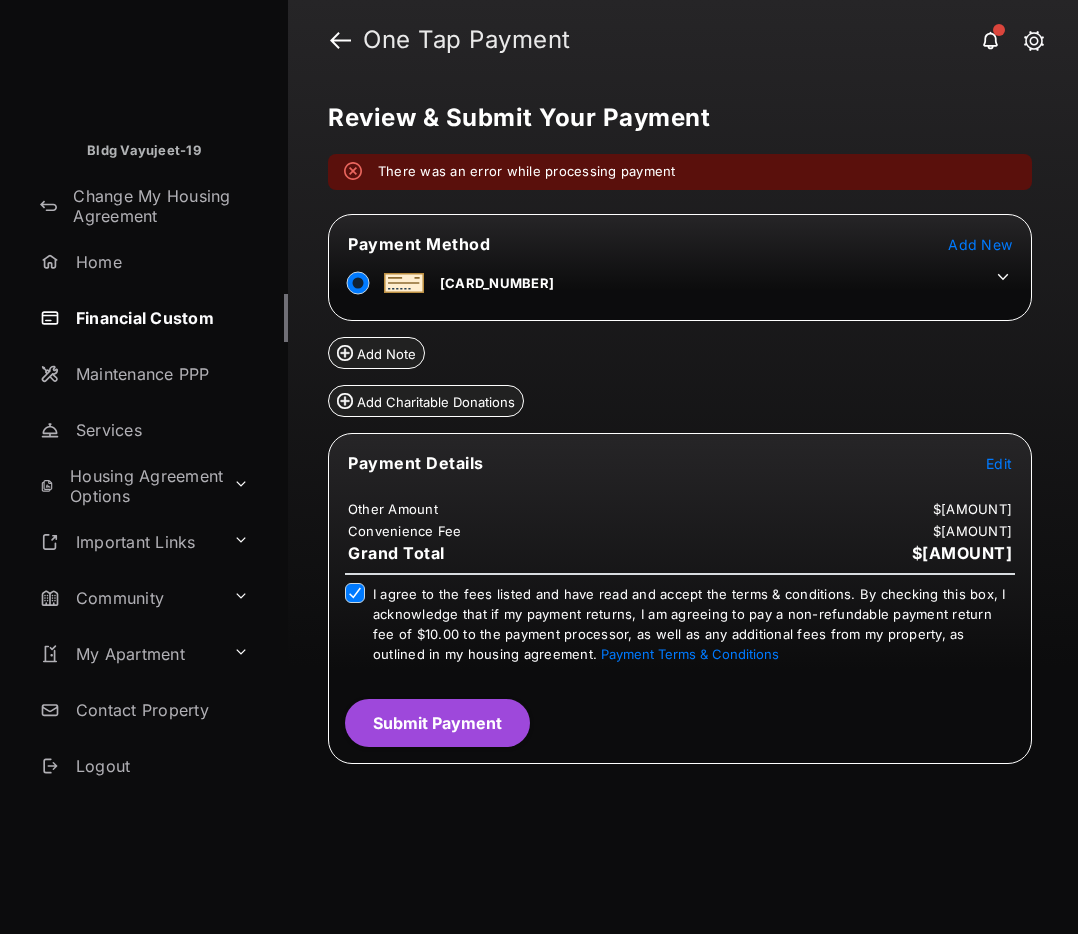 click on "Submit Payment" at bounding box center [437, 723] 